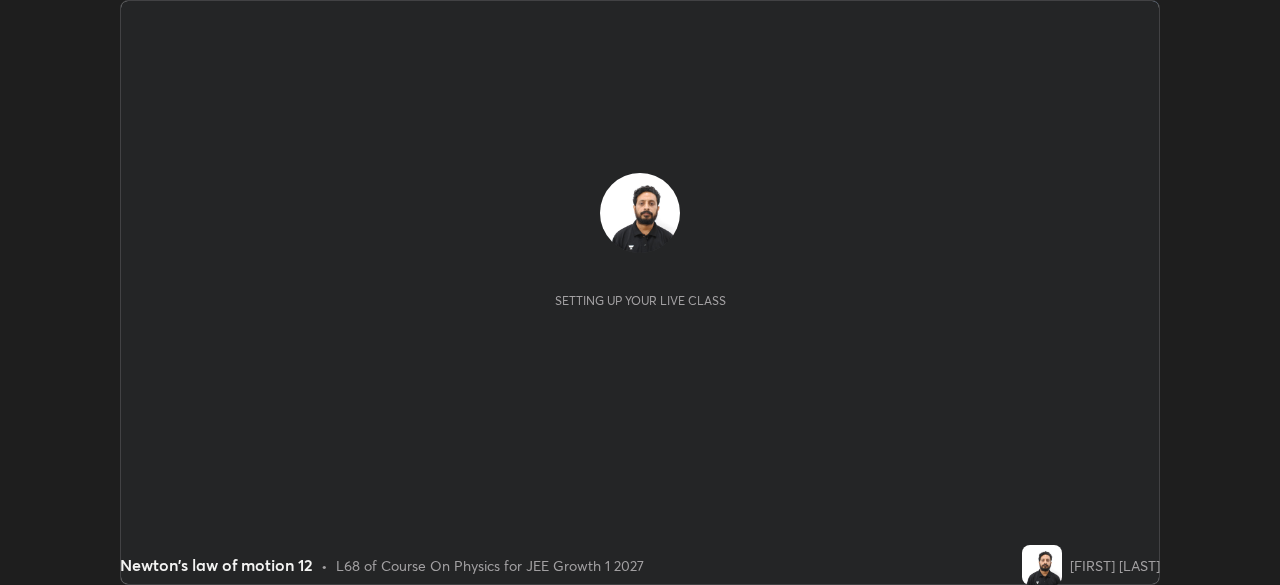 scroll, scrollTop: 0, scrollLeft: 0, axis: both 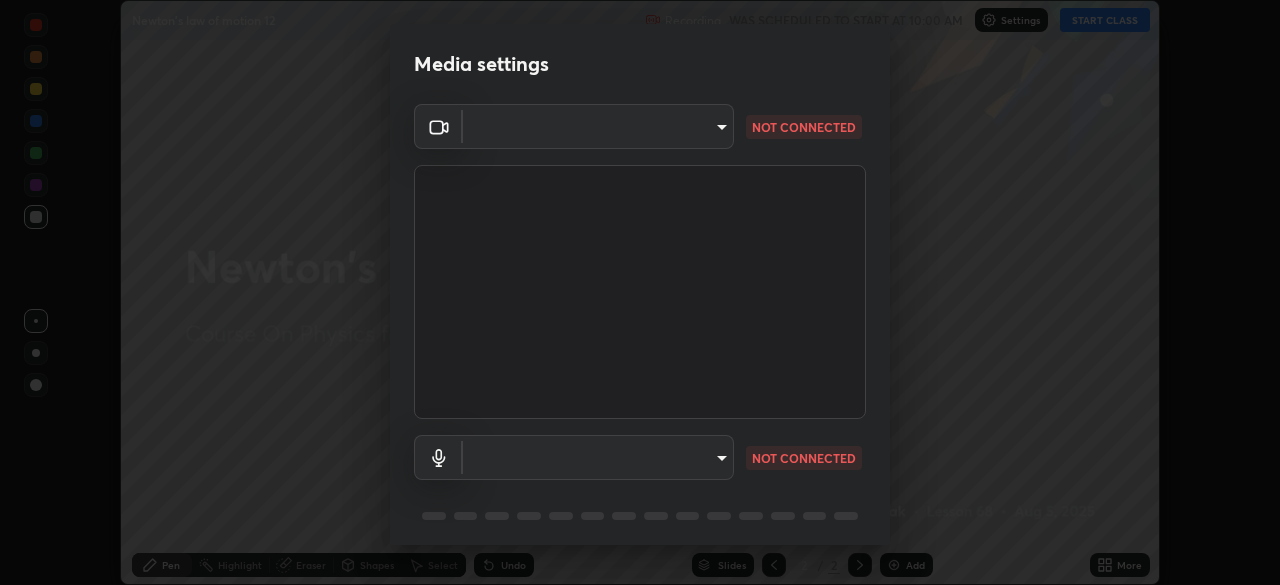type on "85224a5ddb1d7c473c8089fb73f01f25a8fb598abb9b0335bd4e39e439134962" 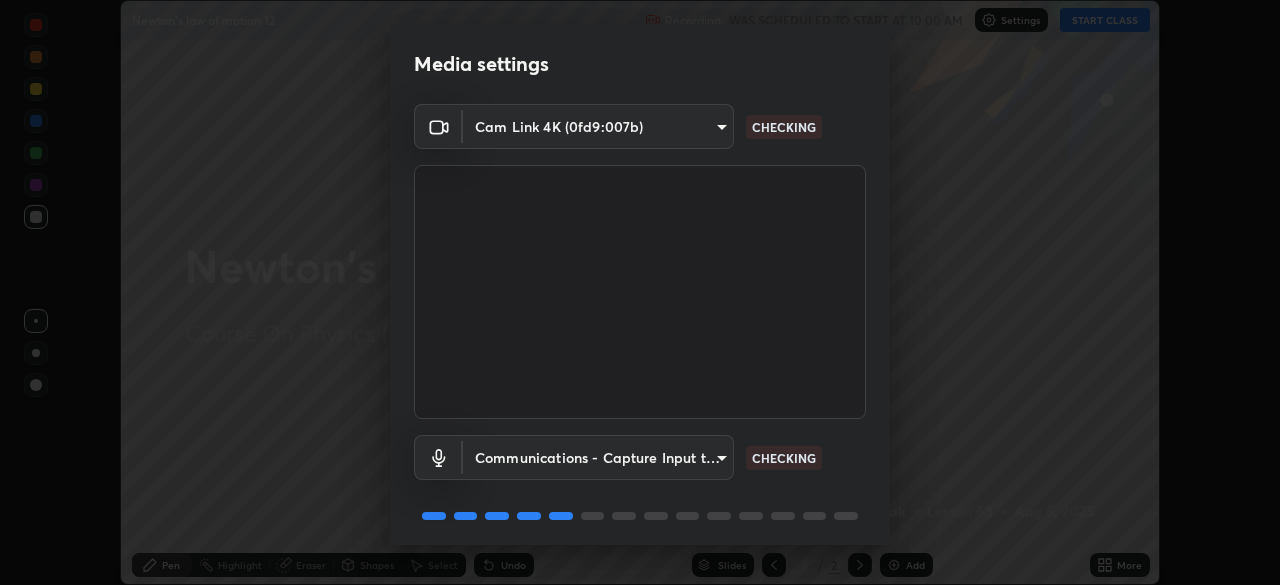 scroll, scrollTop: 71, scrollLeft: 0, axis: vertical 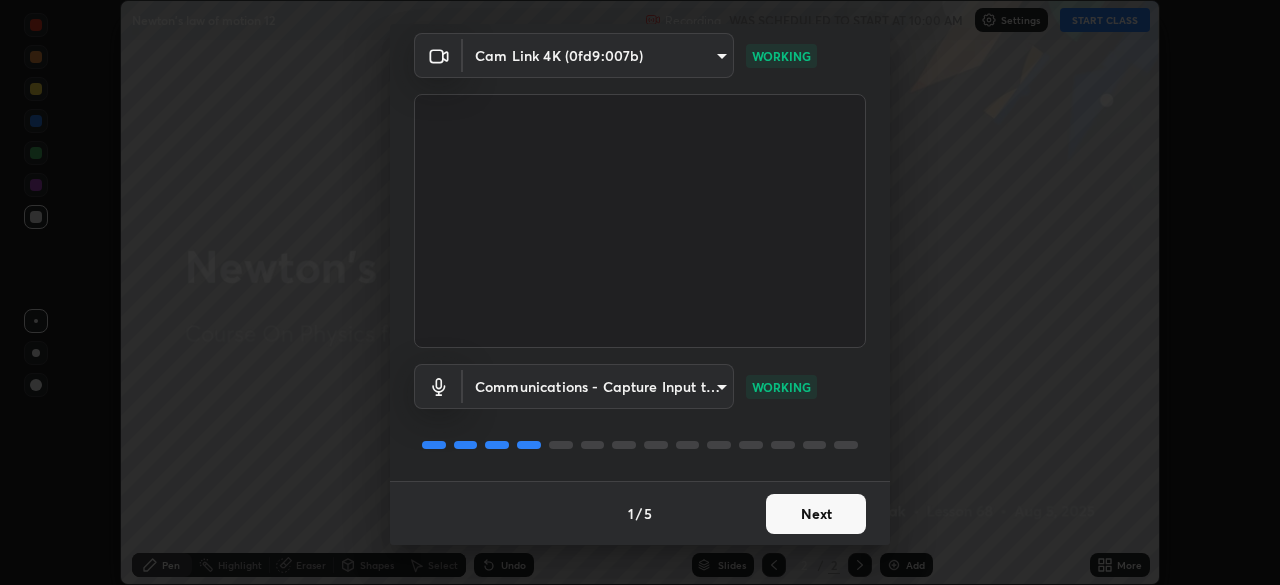 click on "Next" at bounding box center (816, 514) 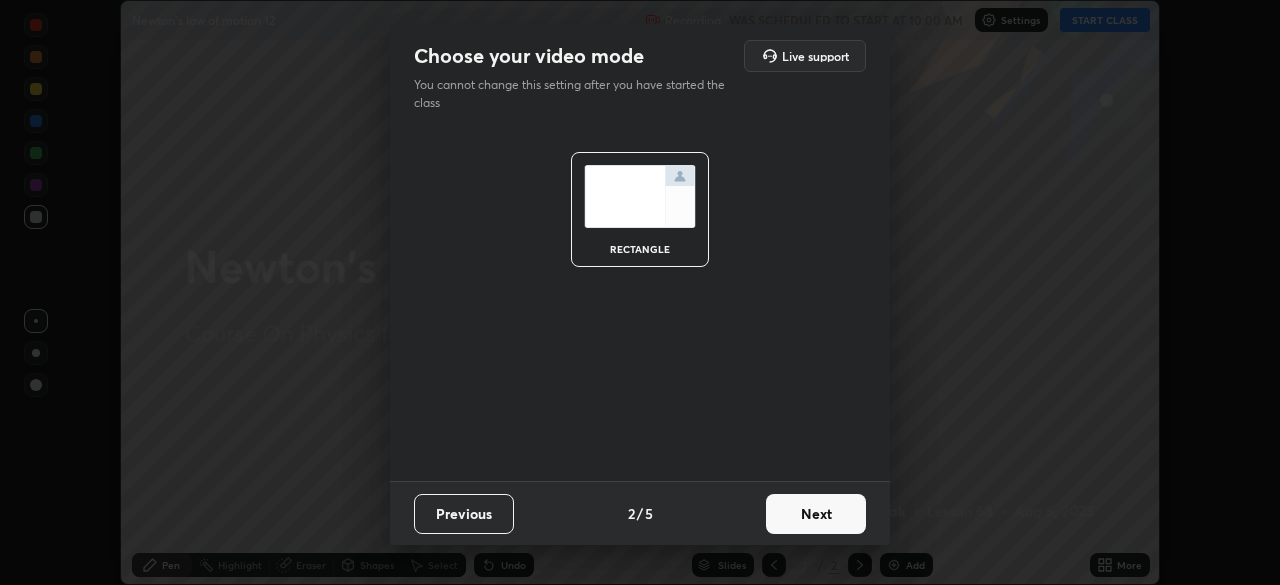 click on "Next" at bounding box center (816, 514) 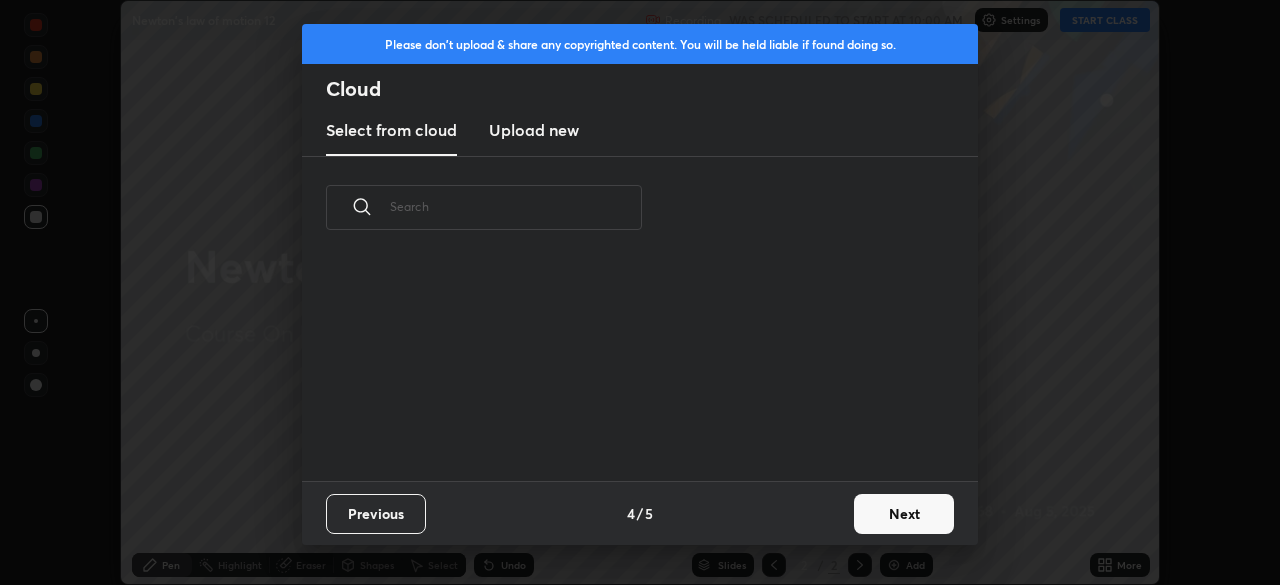 click on "Previous 4 / 5 Next" at bounding box center (640, 513) 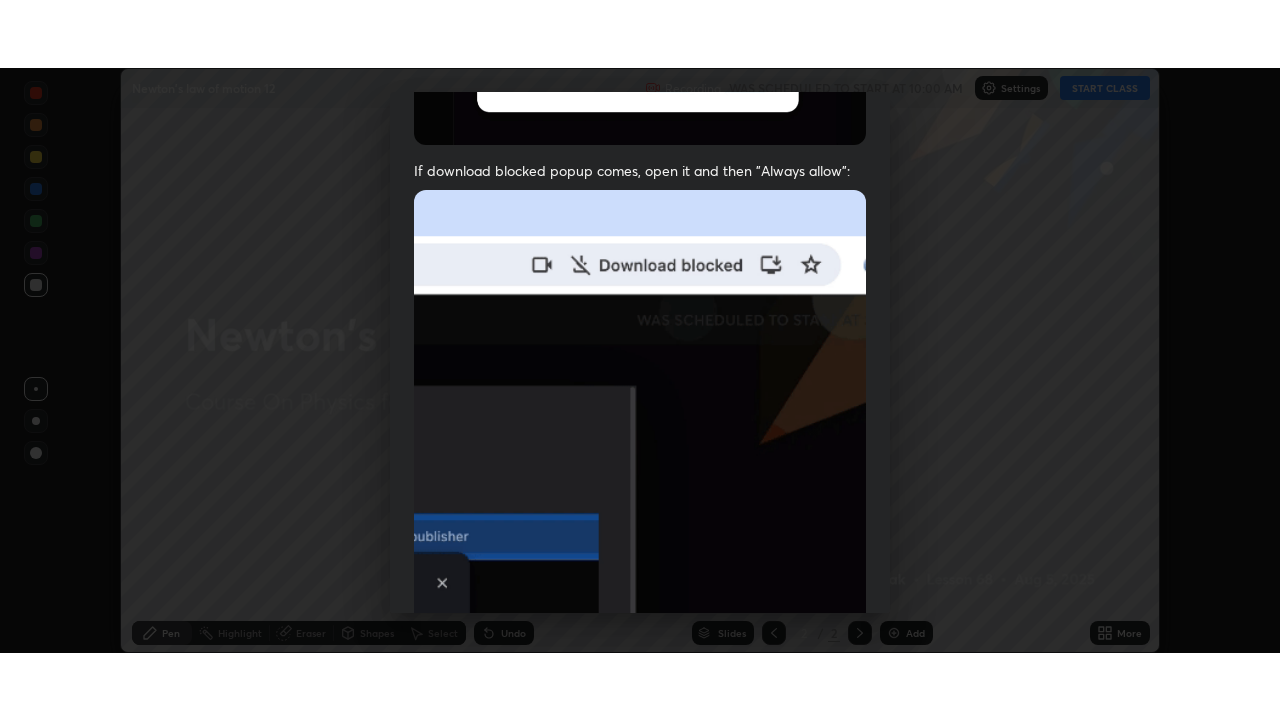 scroll, scrollTop: 479, scrollLeft: 0, axis: vertical 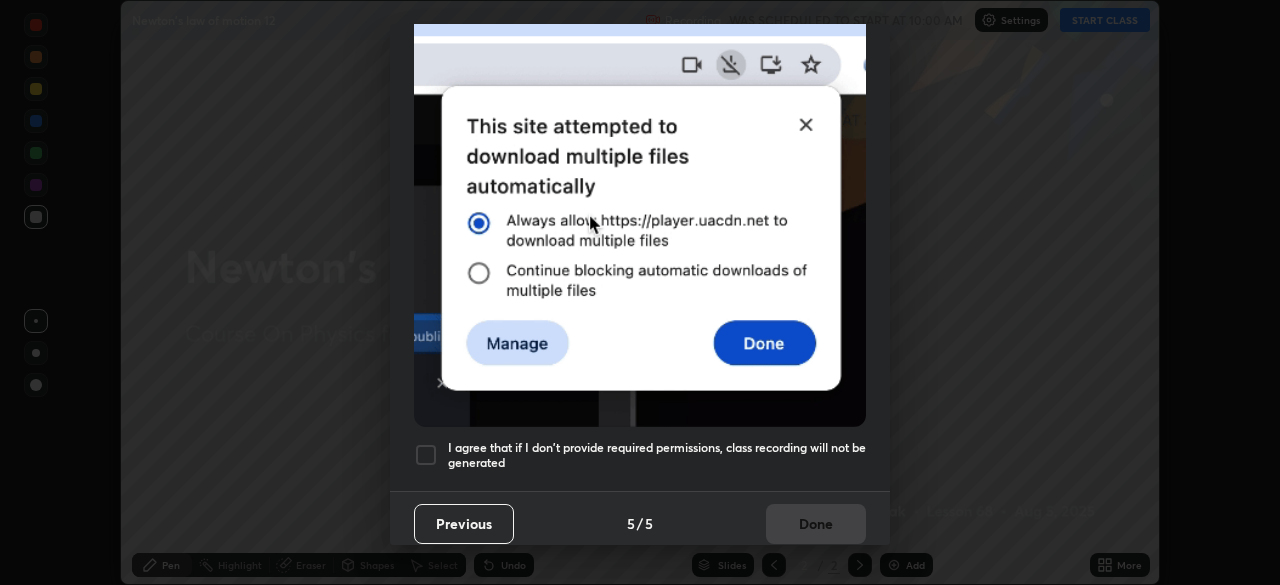 click at bounding box center (426, 455) 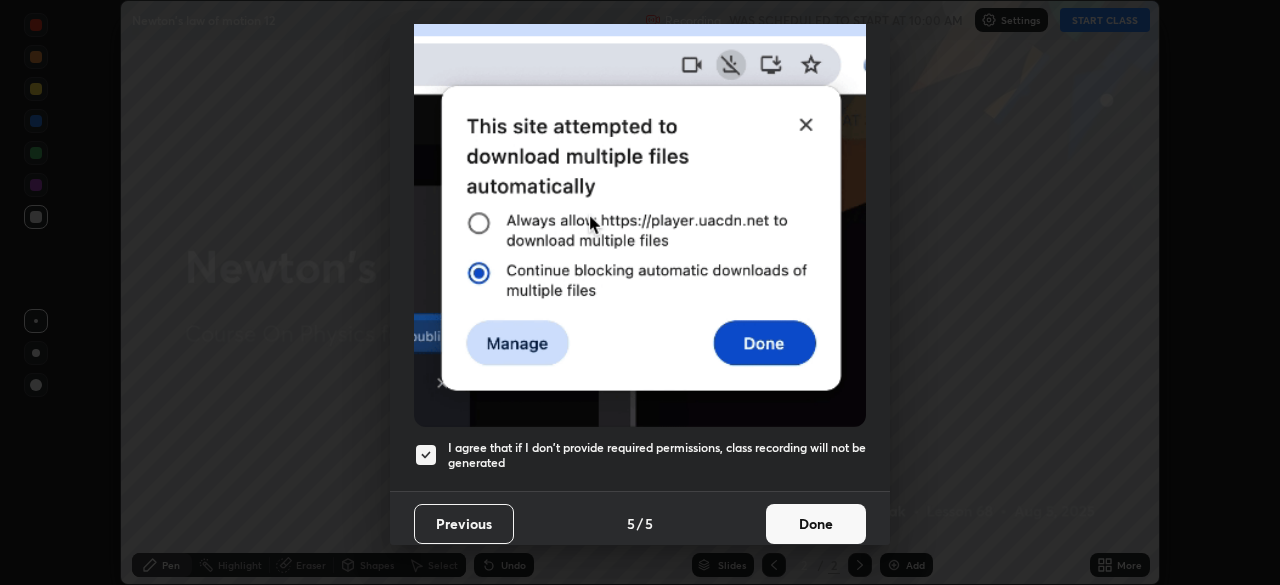 click on "Done" at bounding box center [816, 524] 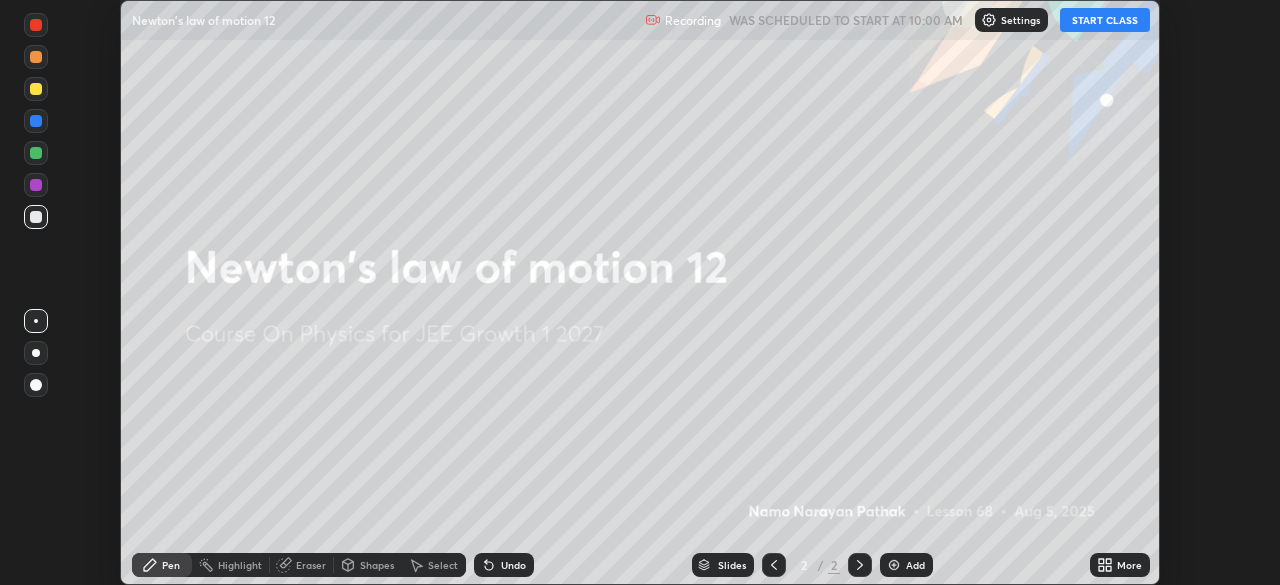 click on "START CLASS" at bounding box center [1105, 20] 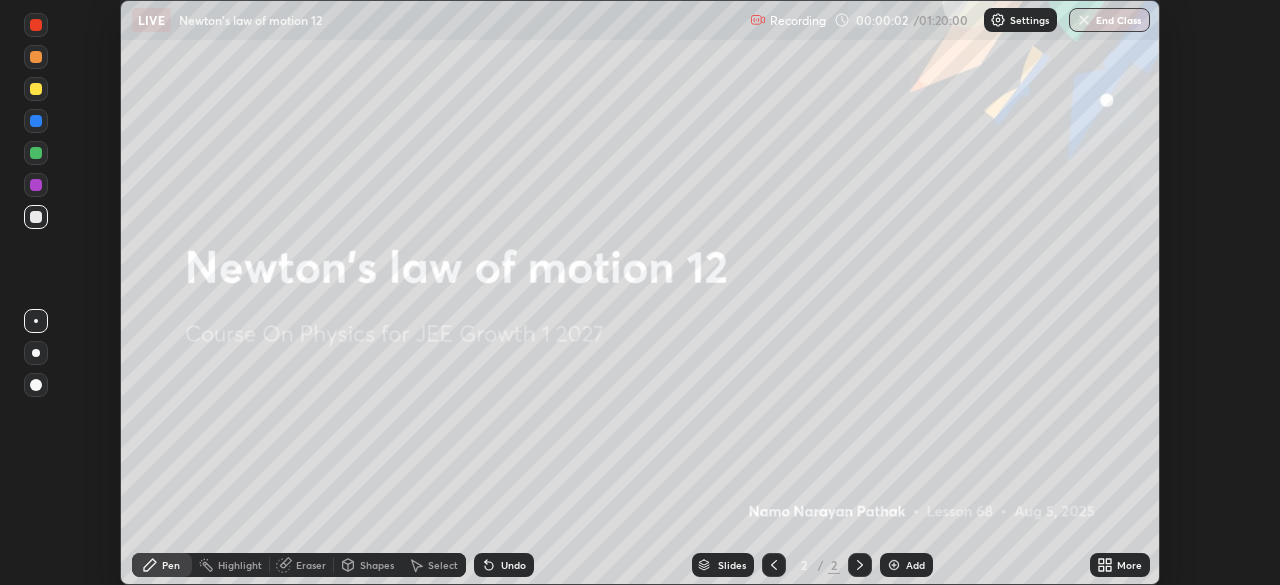 click 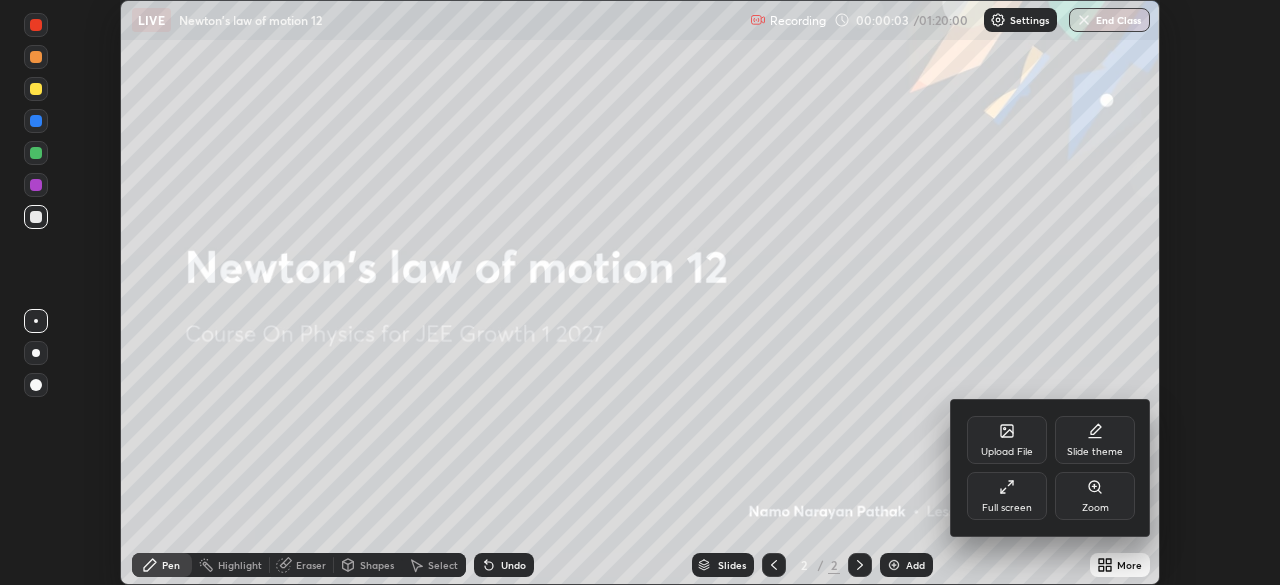 click on "Full screen" at bounding box center (1007, 508) 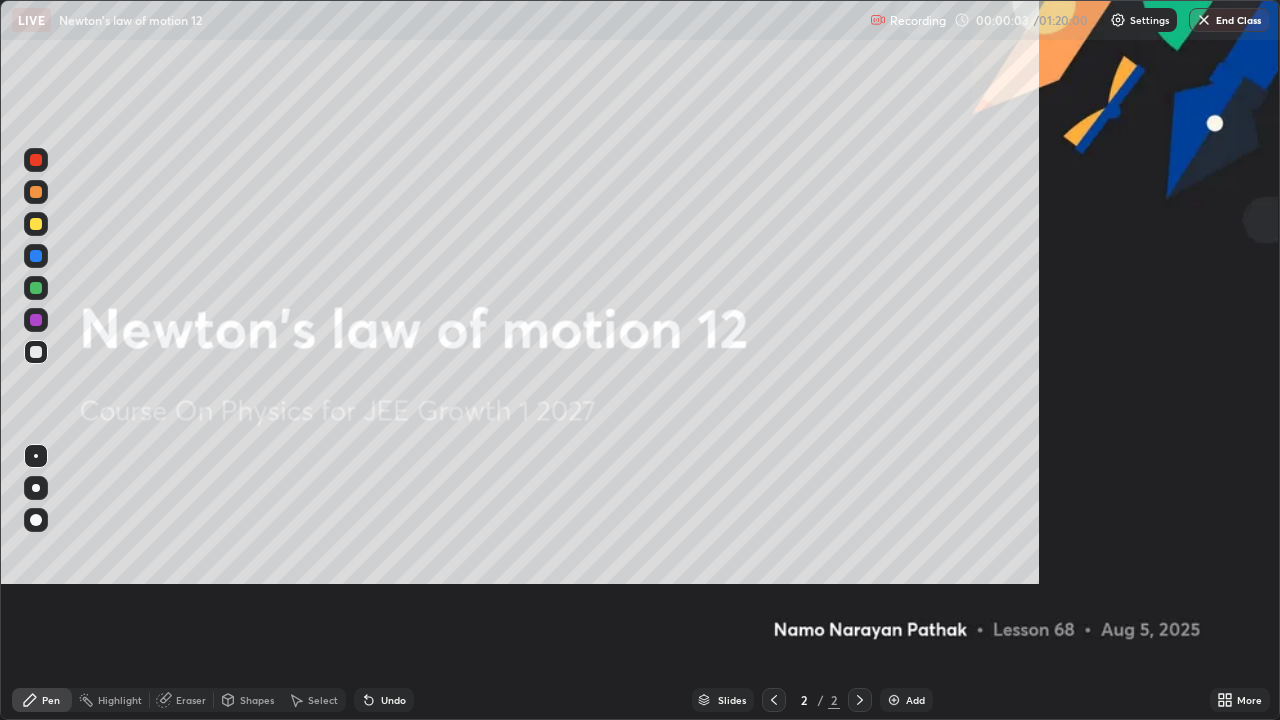 scroll, scrollTop: 99280, scrollLeft: 98720, axis: both 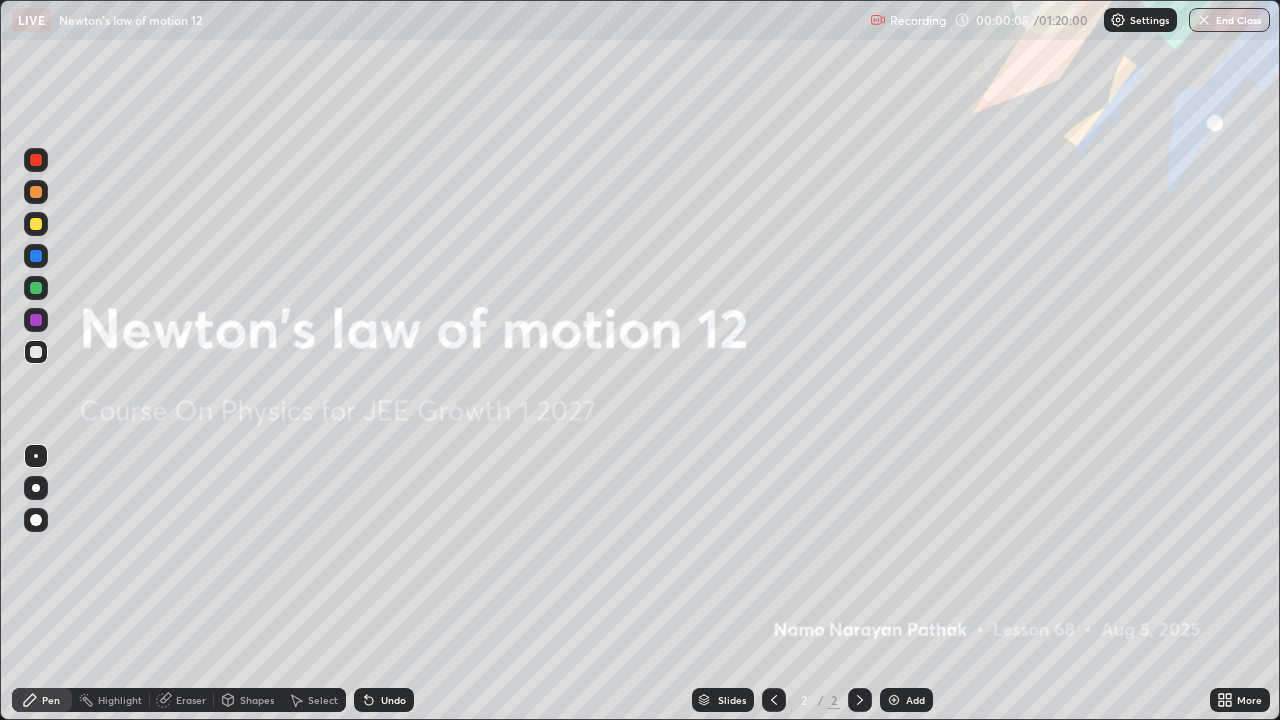click at bounding box center [894, 700] 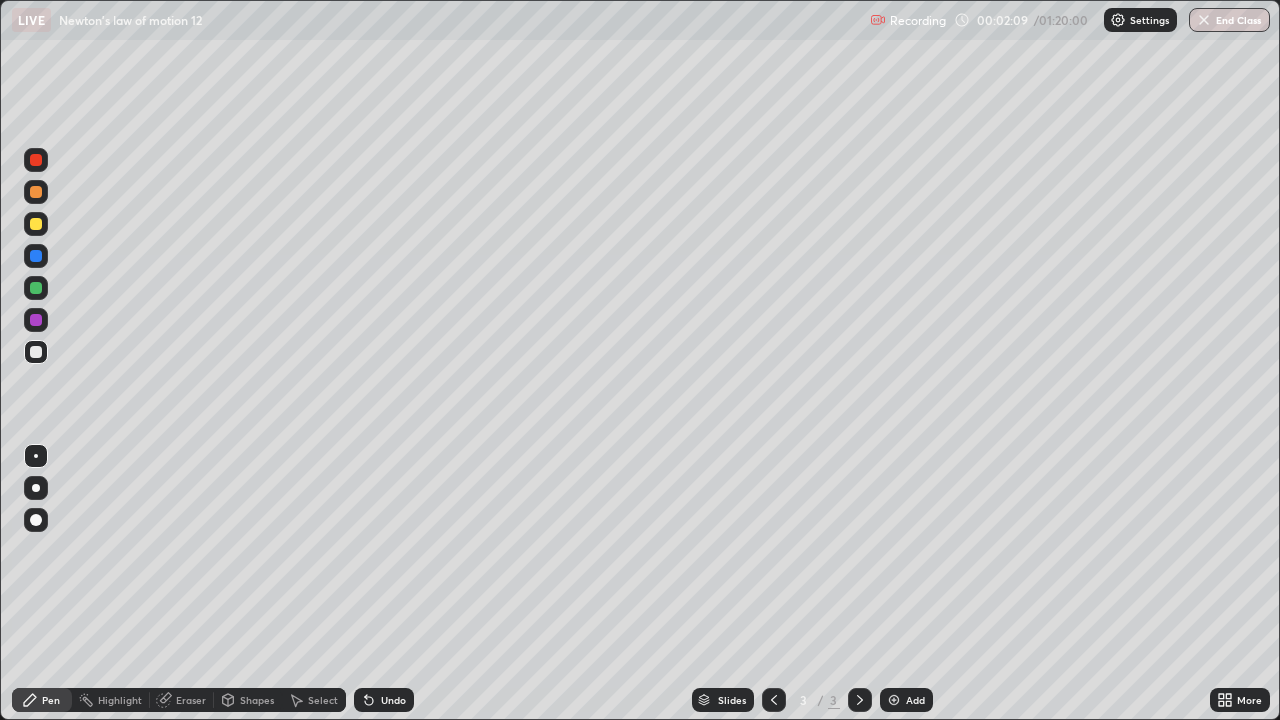 click at bounding box center [36, 192] 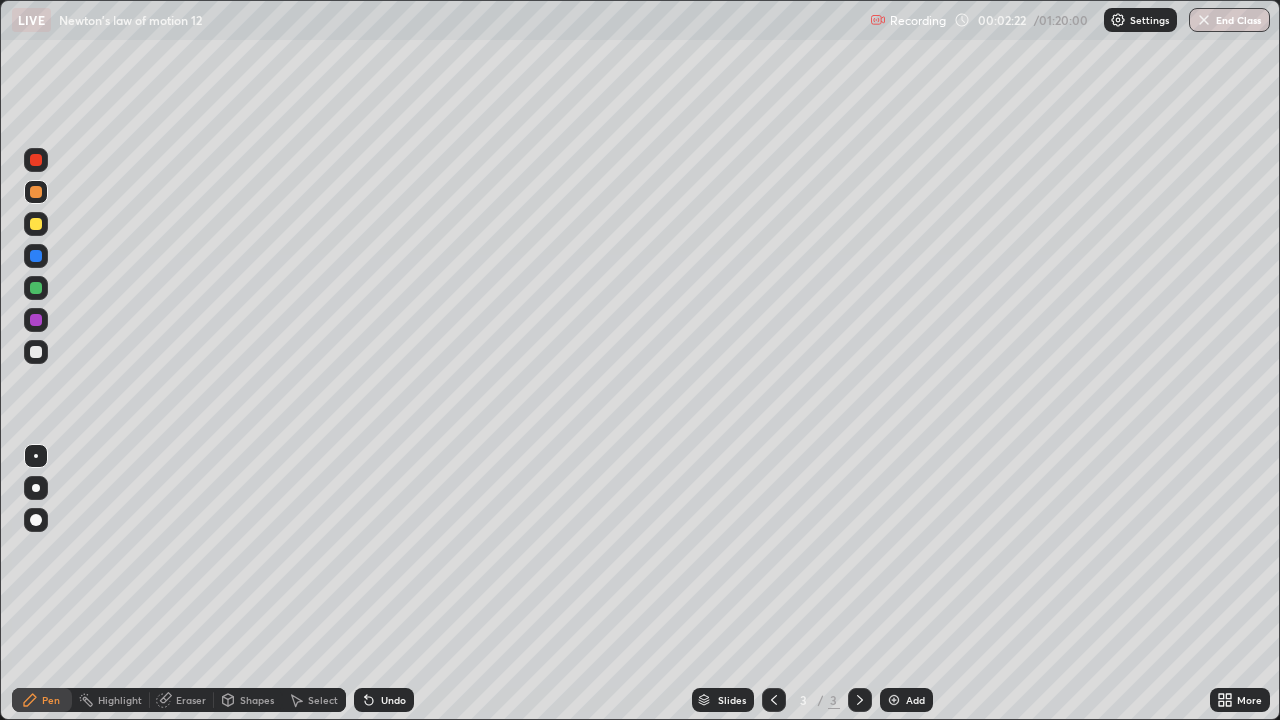 click on "Eraser" at bounding box center (182, 700) 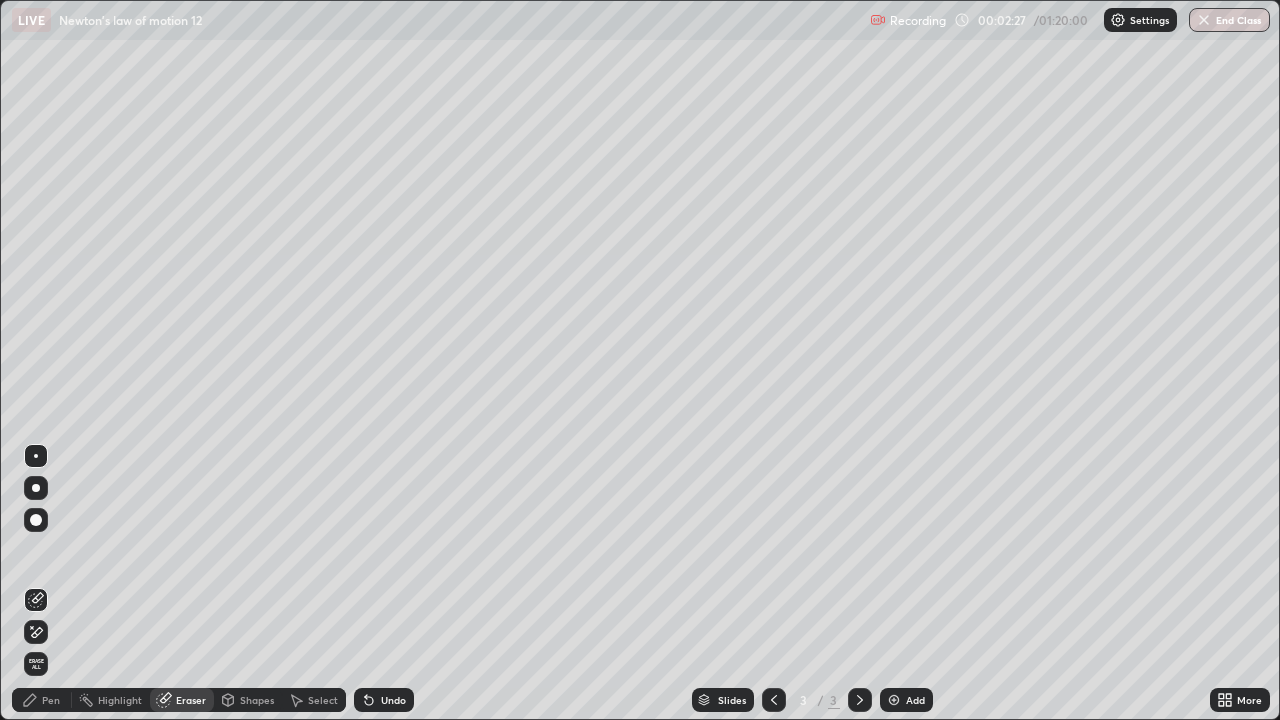 click on "Pen" at bounding box center (51, 700) 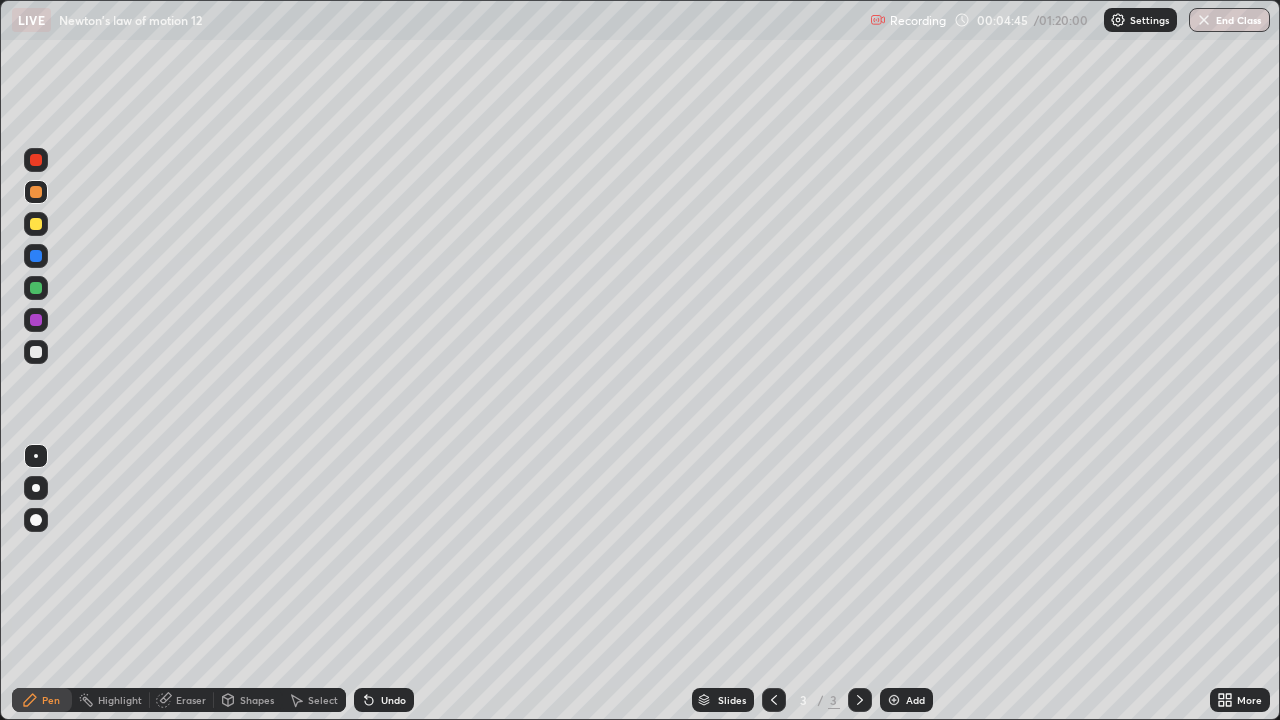 click at bounding box center (894, 700) 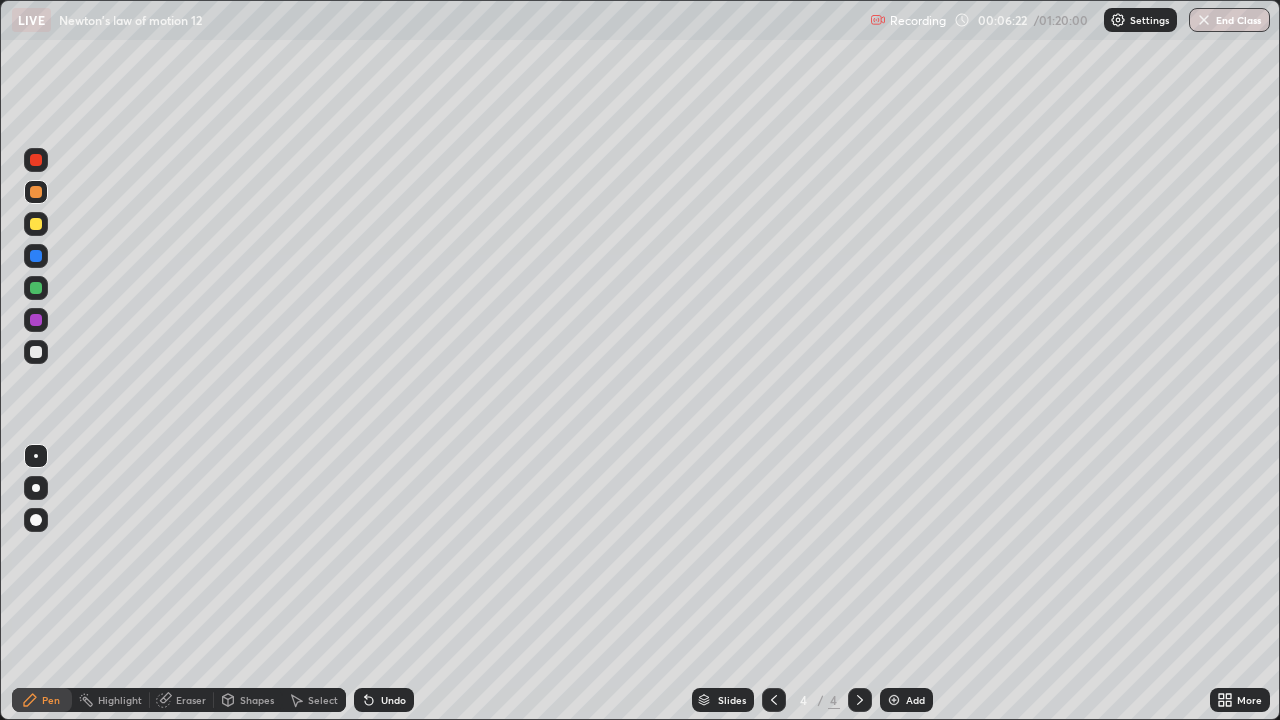 click 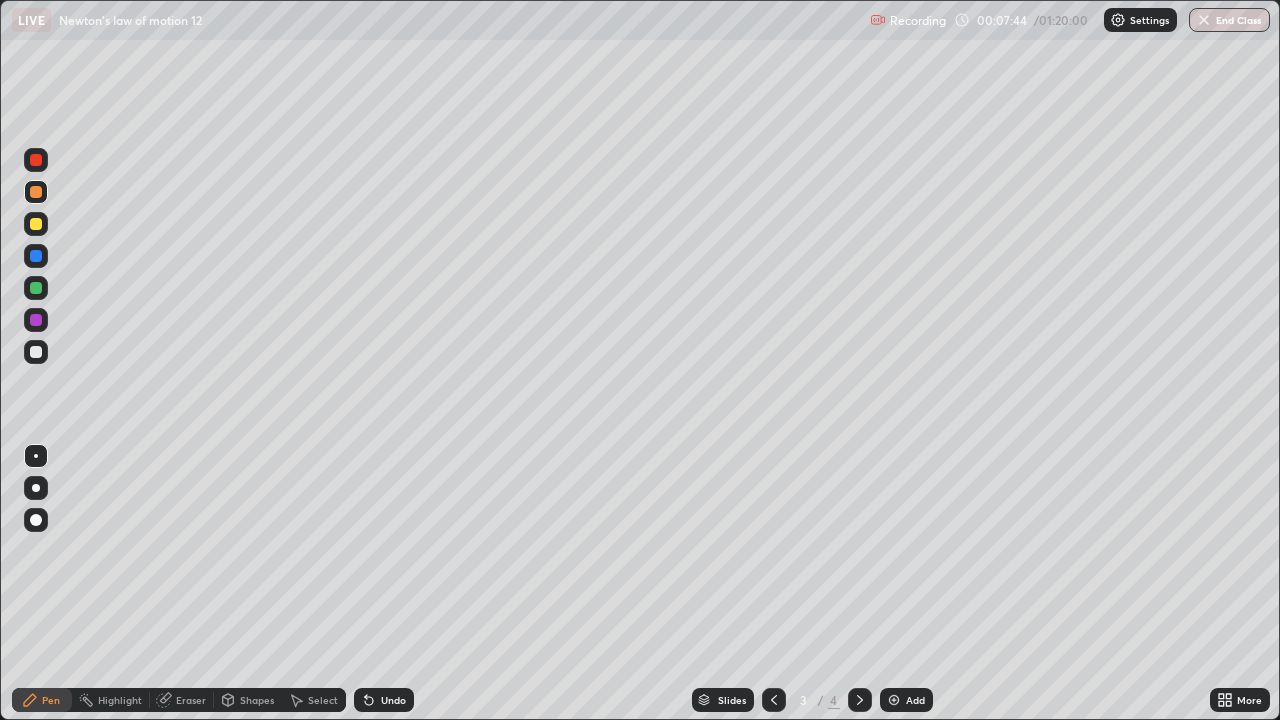click 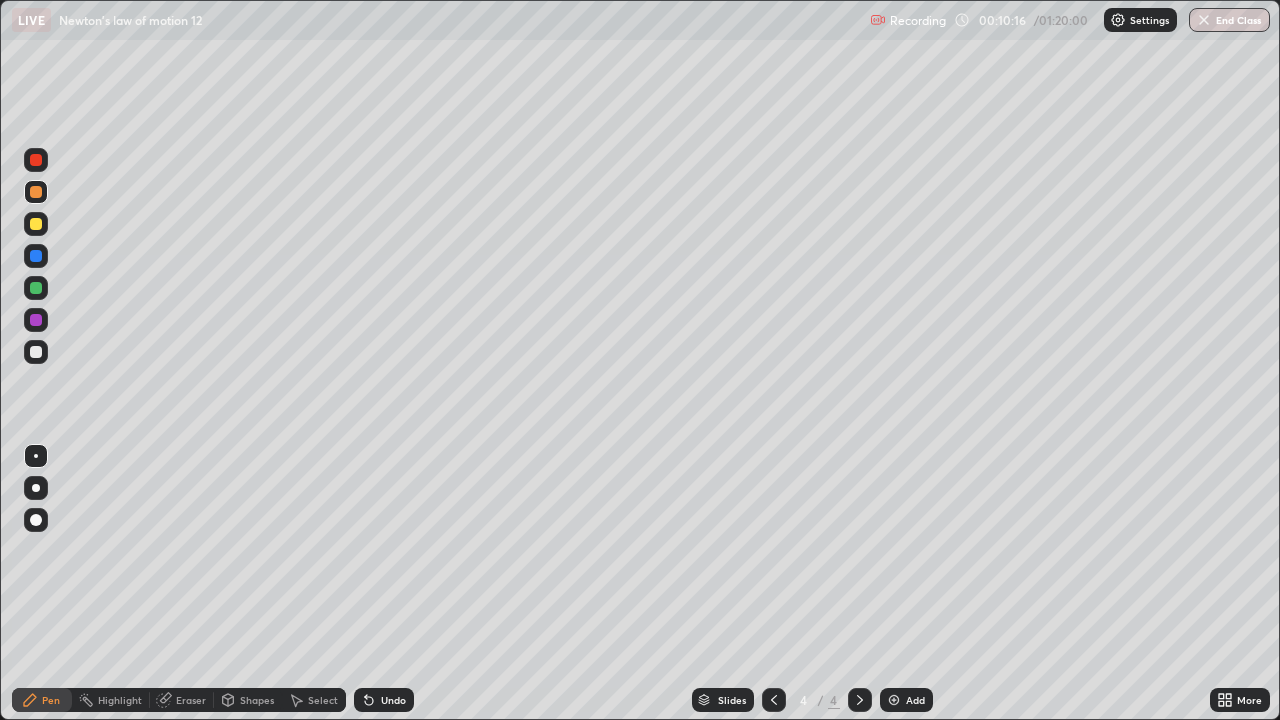 click at bounding box center (894, 700) 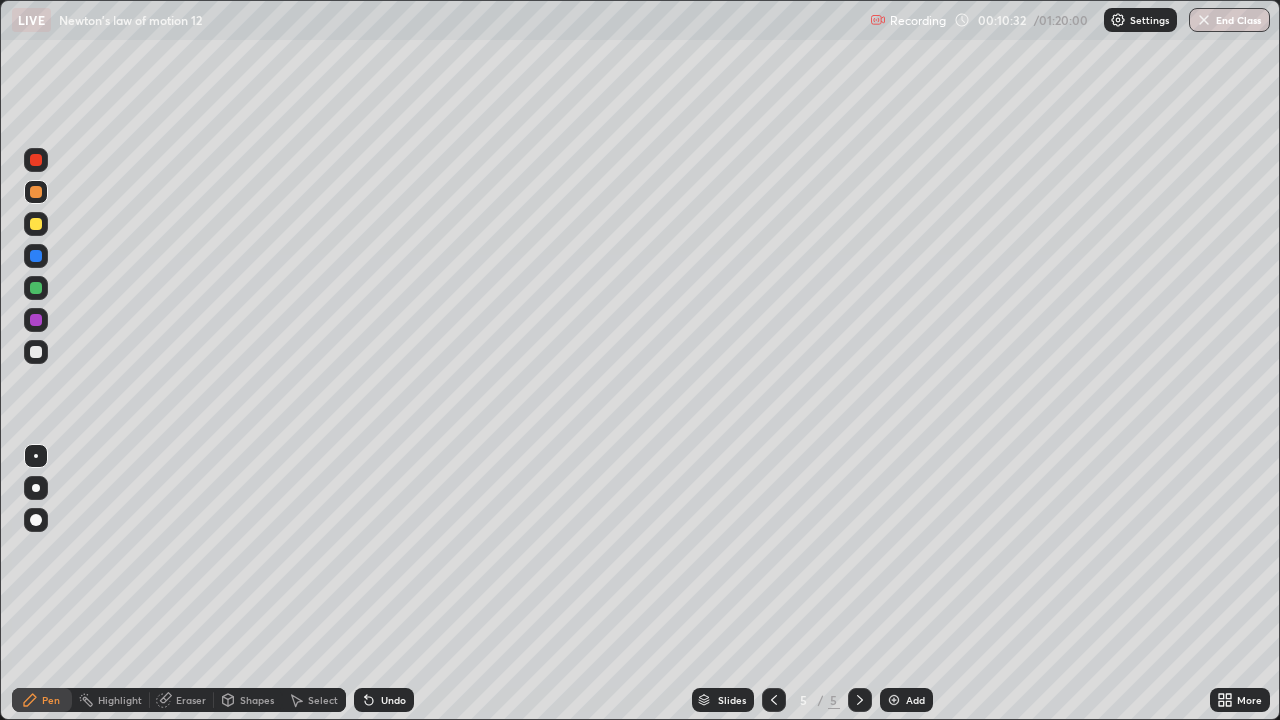 click at bounding box center (36, 256) 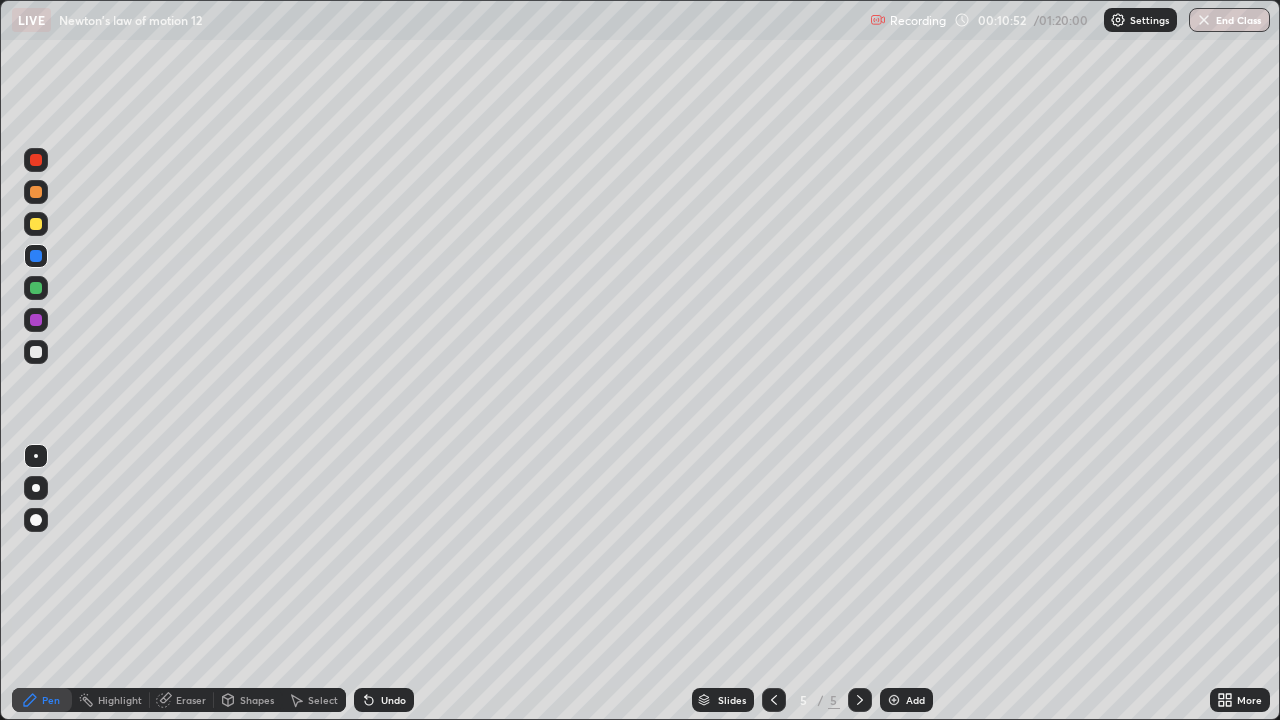 click at bounding box center (36, 288) 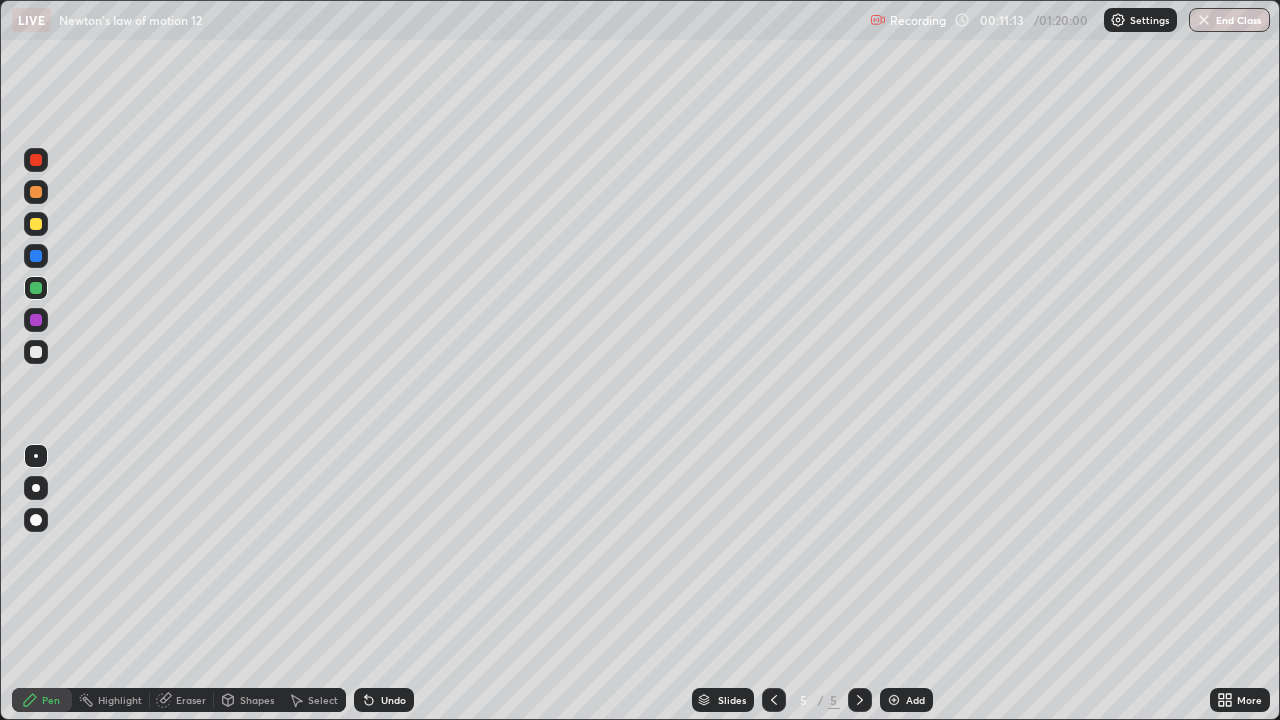 click at bounding box center (36, 256) 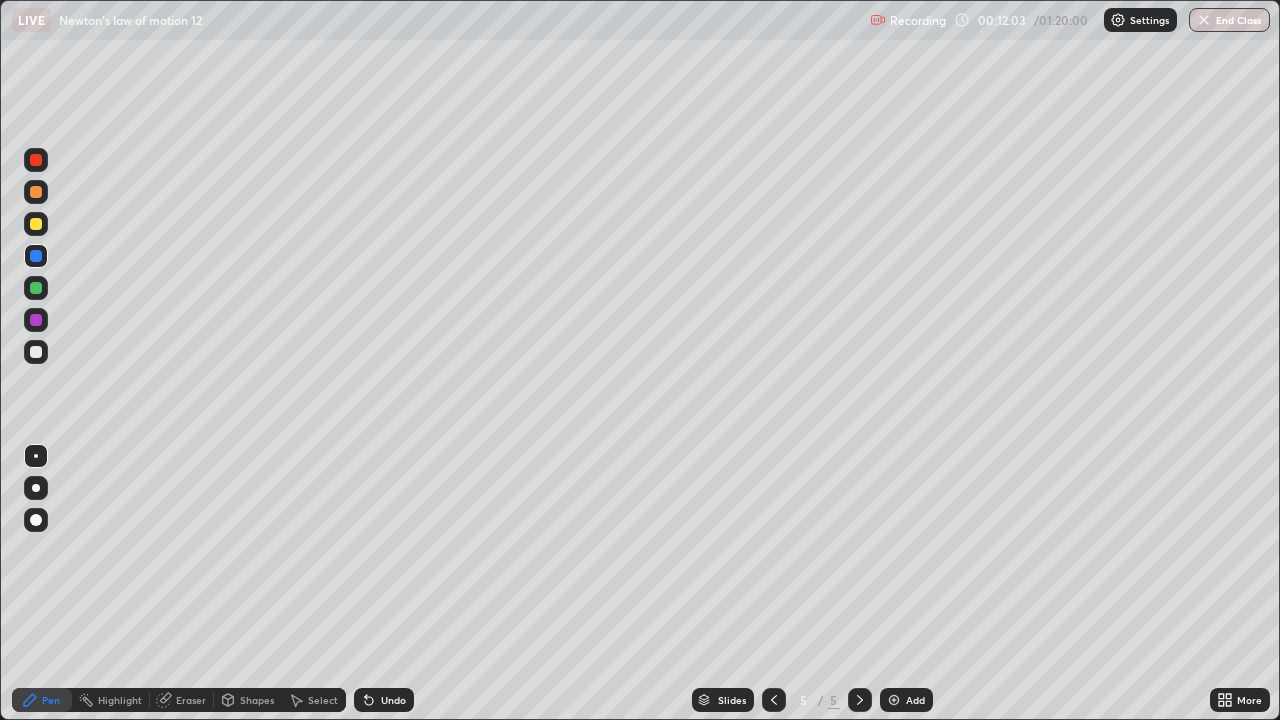 click at bounding box center (36, 192) 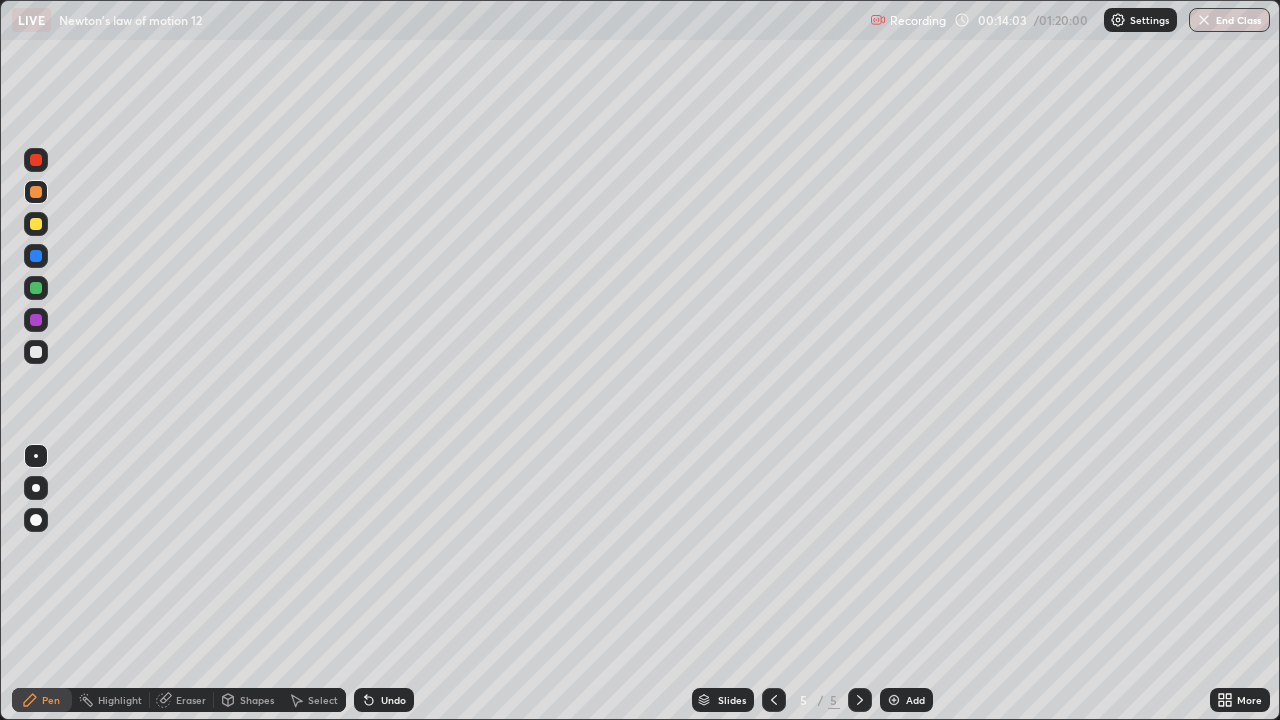 click at bounding box center [36, 320] 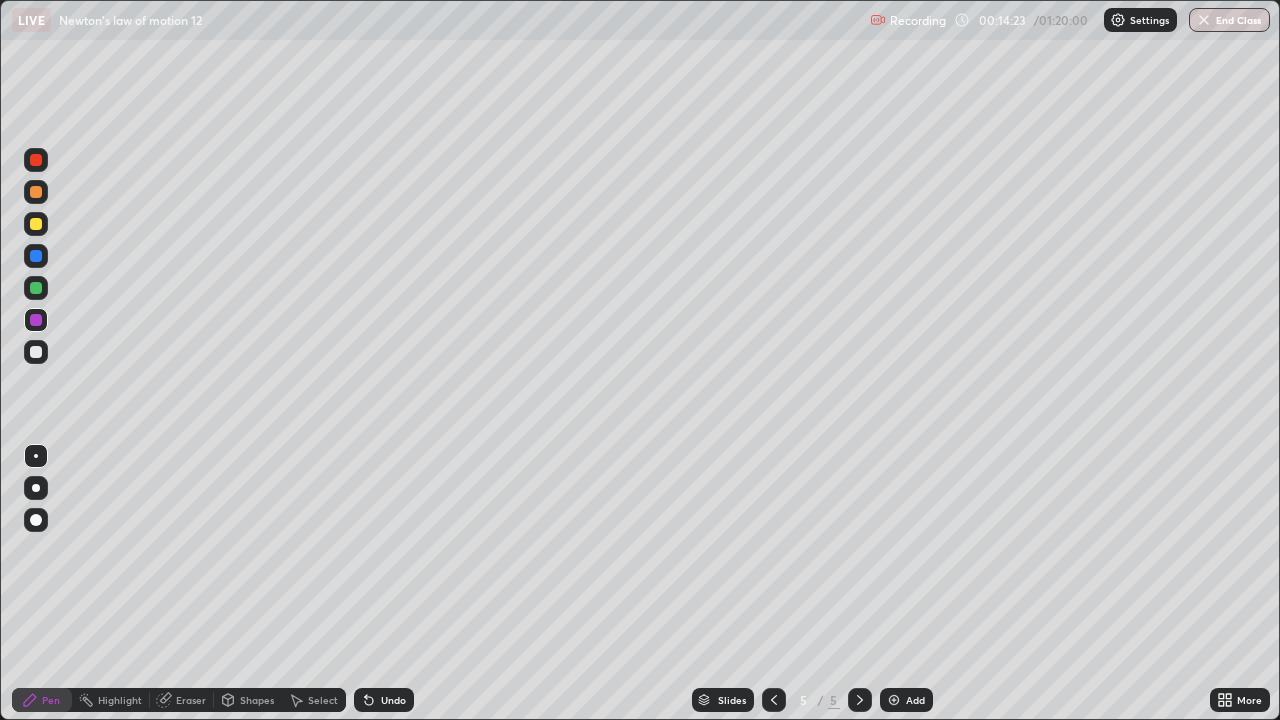 click on "Eraser" at bounding box center [191, 700] 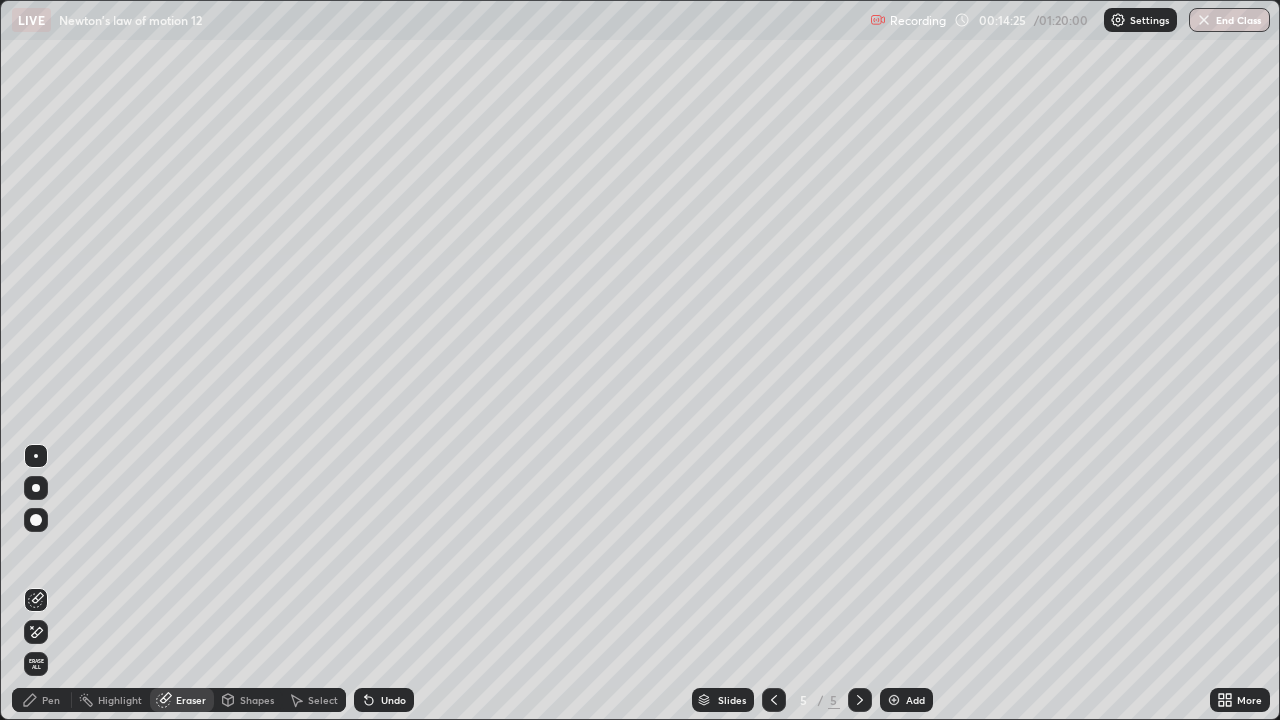 click on "Pen" at bounding box center [51, 700] 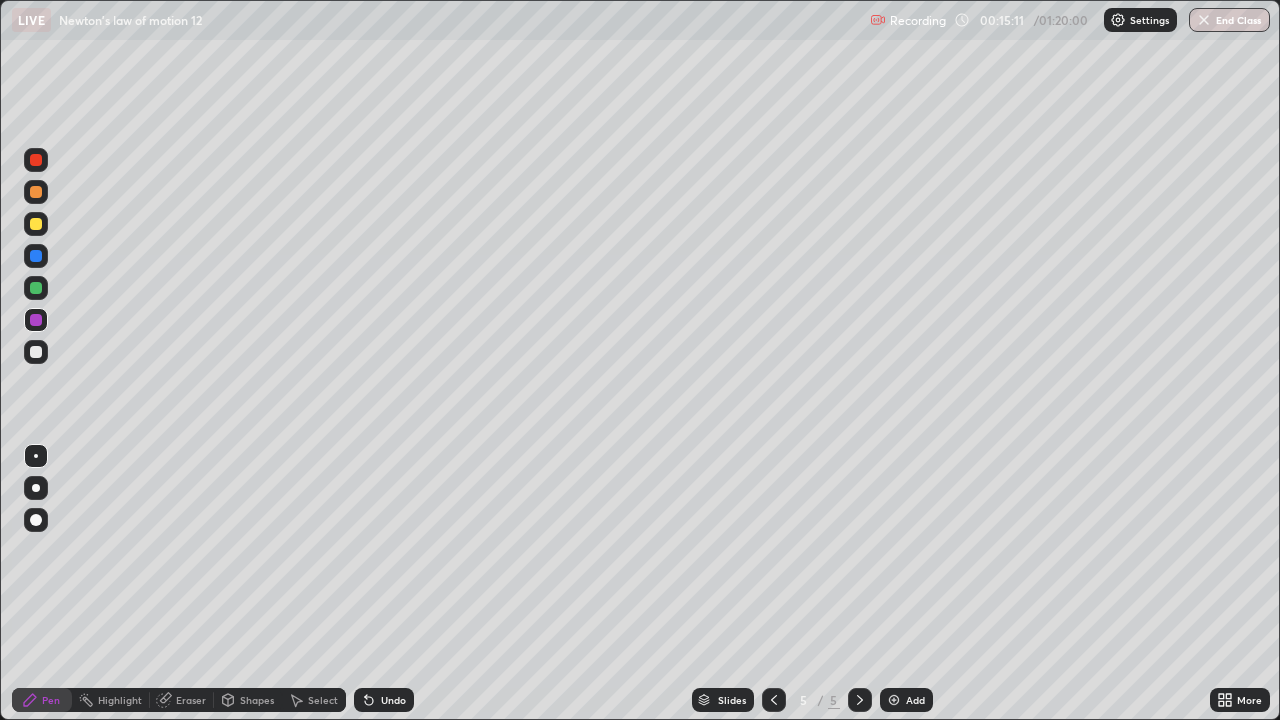 click at bounding box center [36, 192] 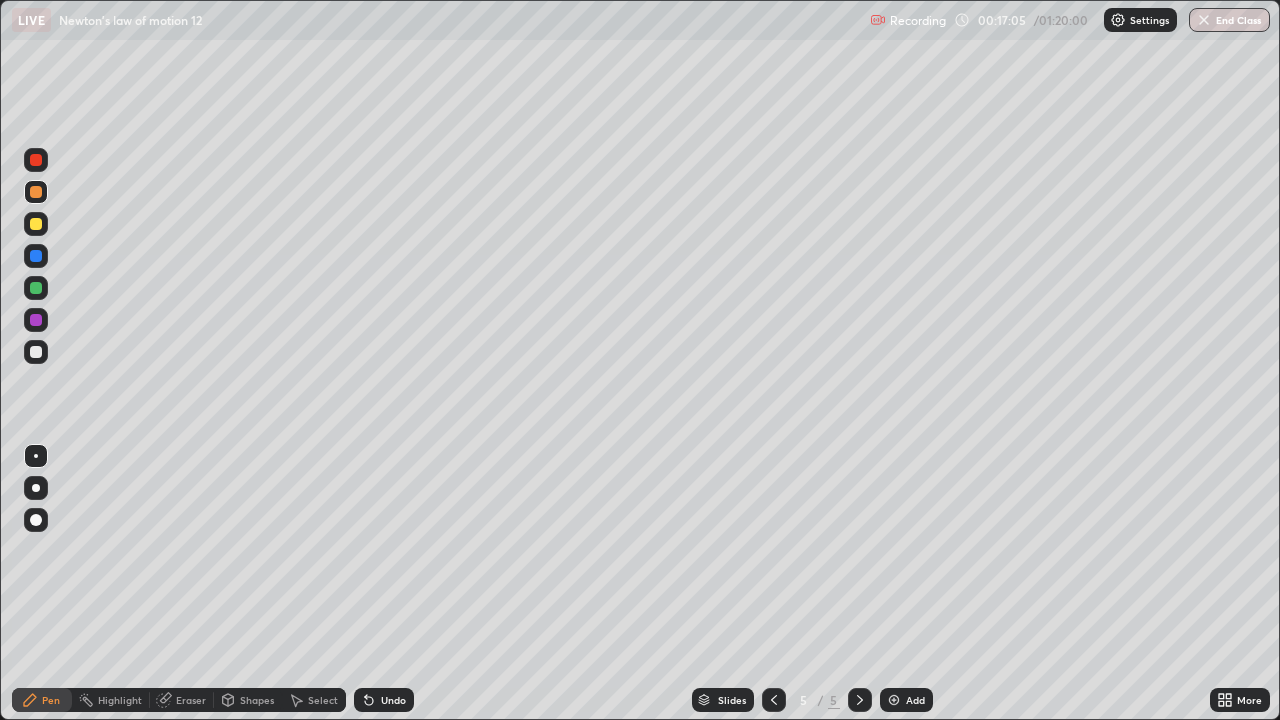 click on "Add" at bounding box center (906, 700) 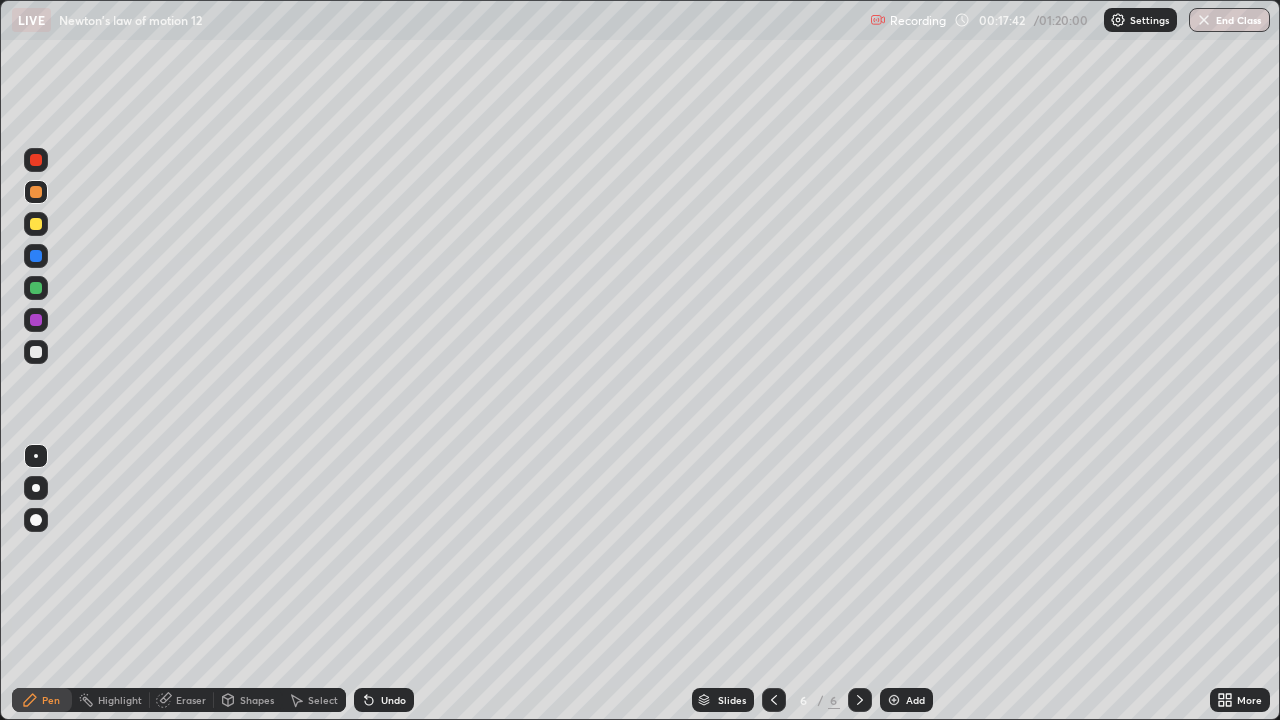 click at bounding box center (36, 256) 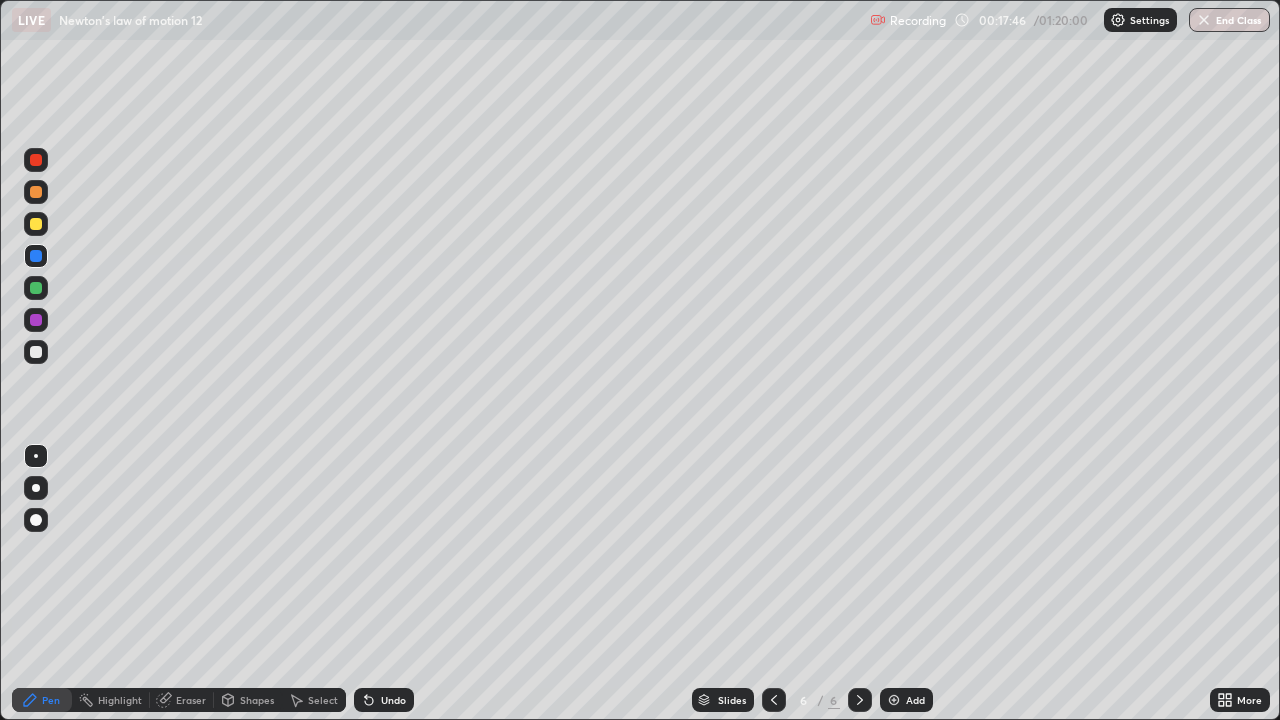 click at bounding box center [36, 288] 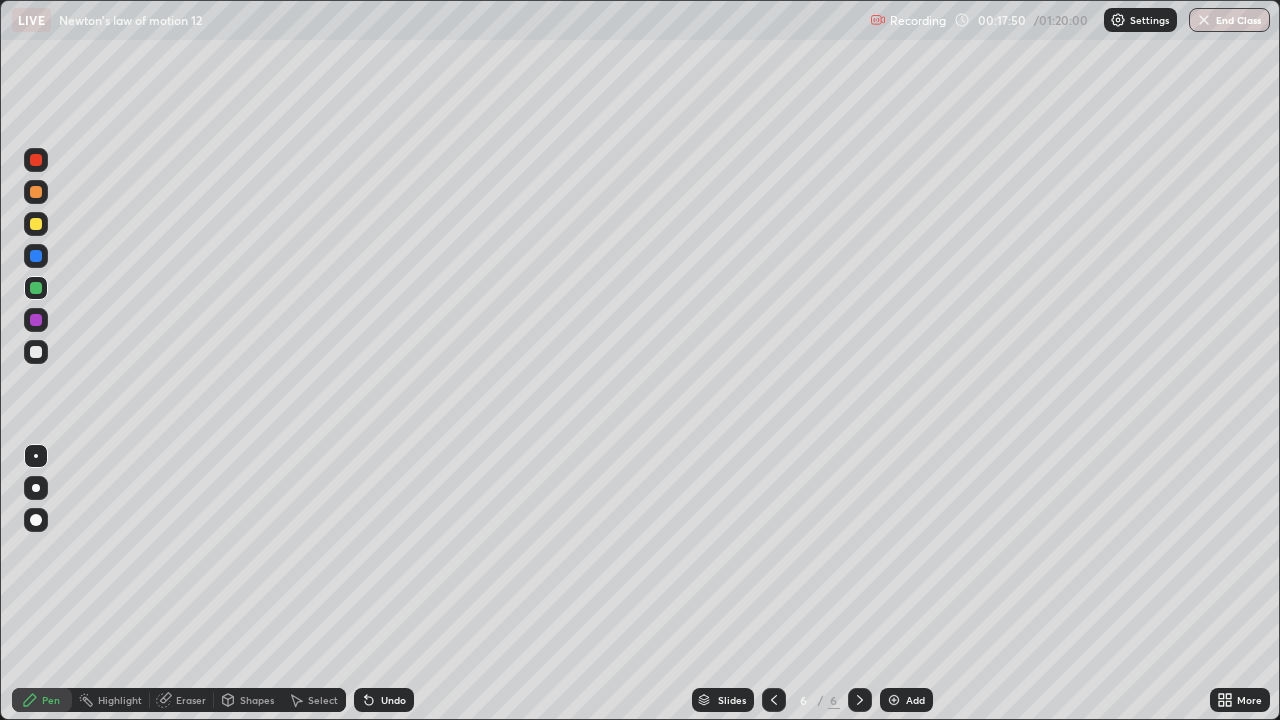 click at bounding box center (36, 320) 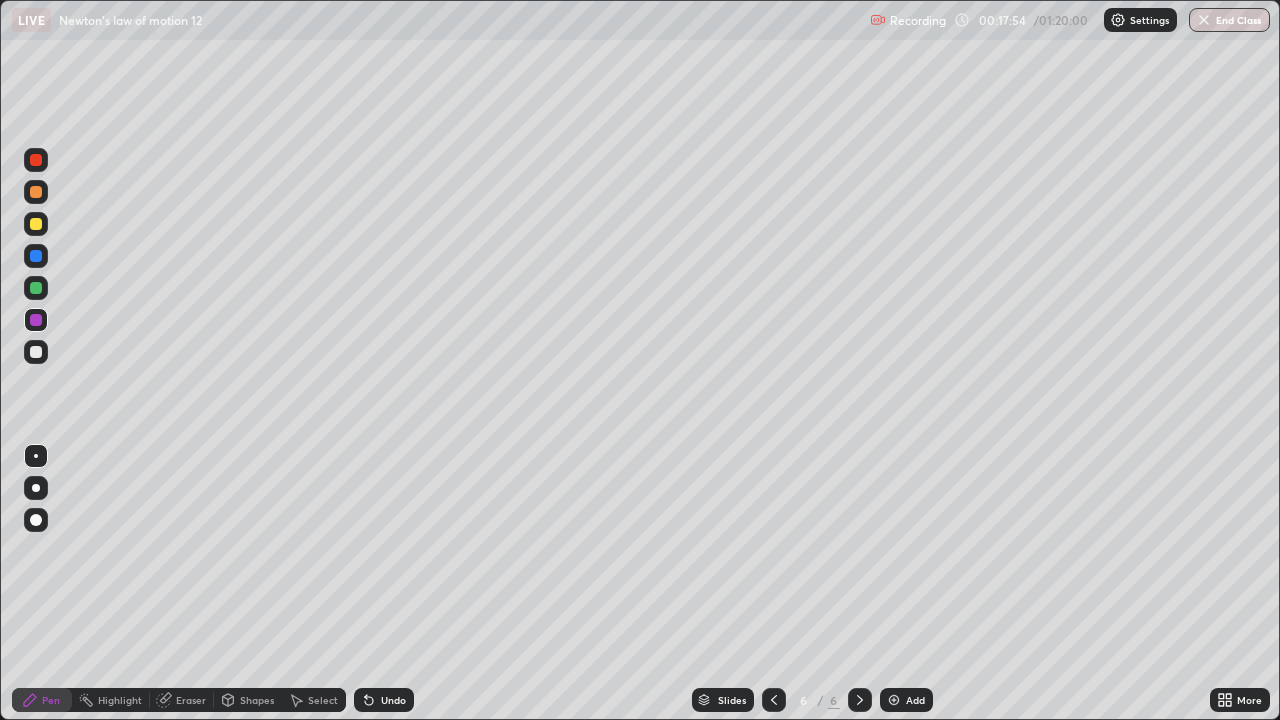 click at bounding box center (36, 256) 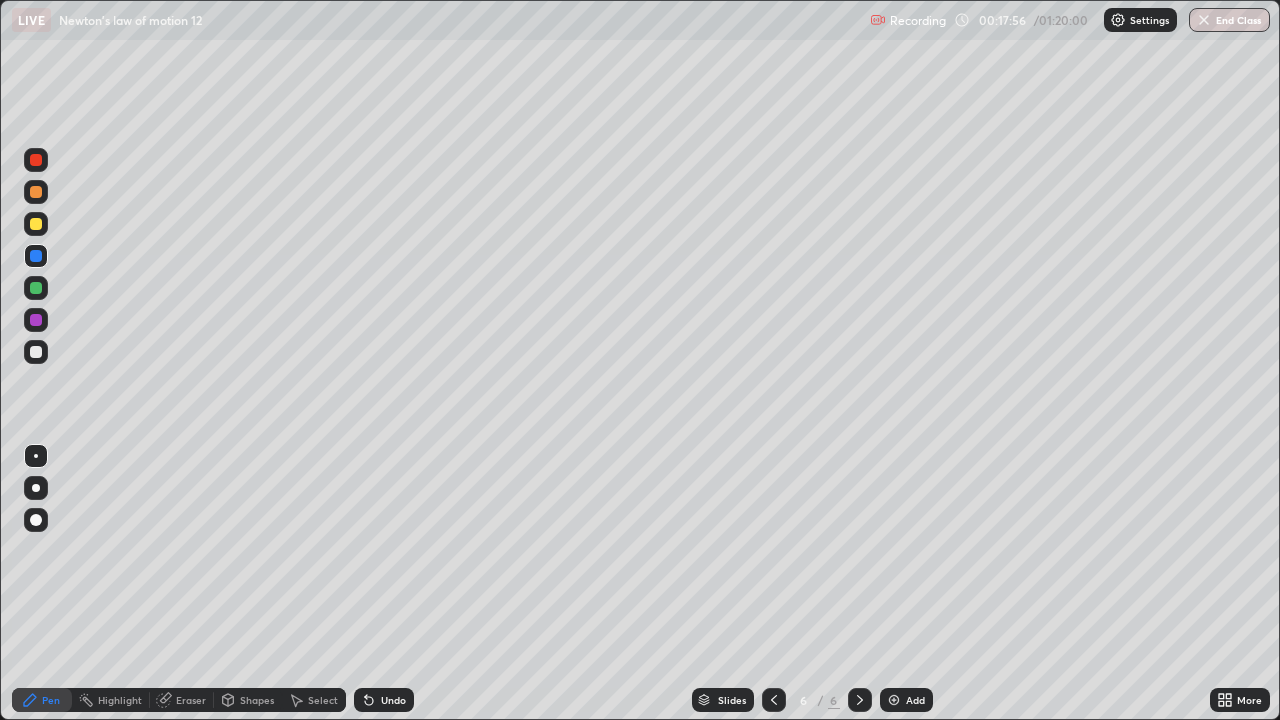 click at bounding box center [36, 288] 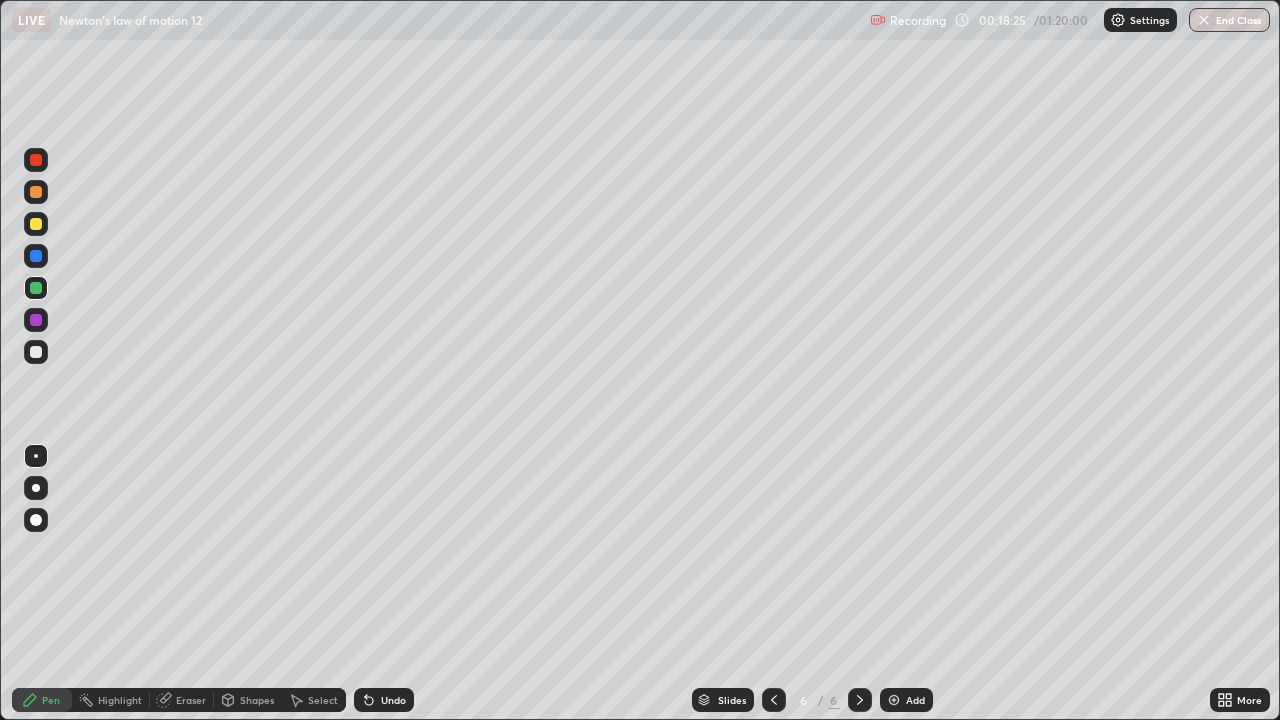 click at bounding box center [36, 192] 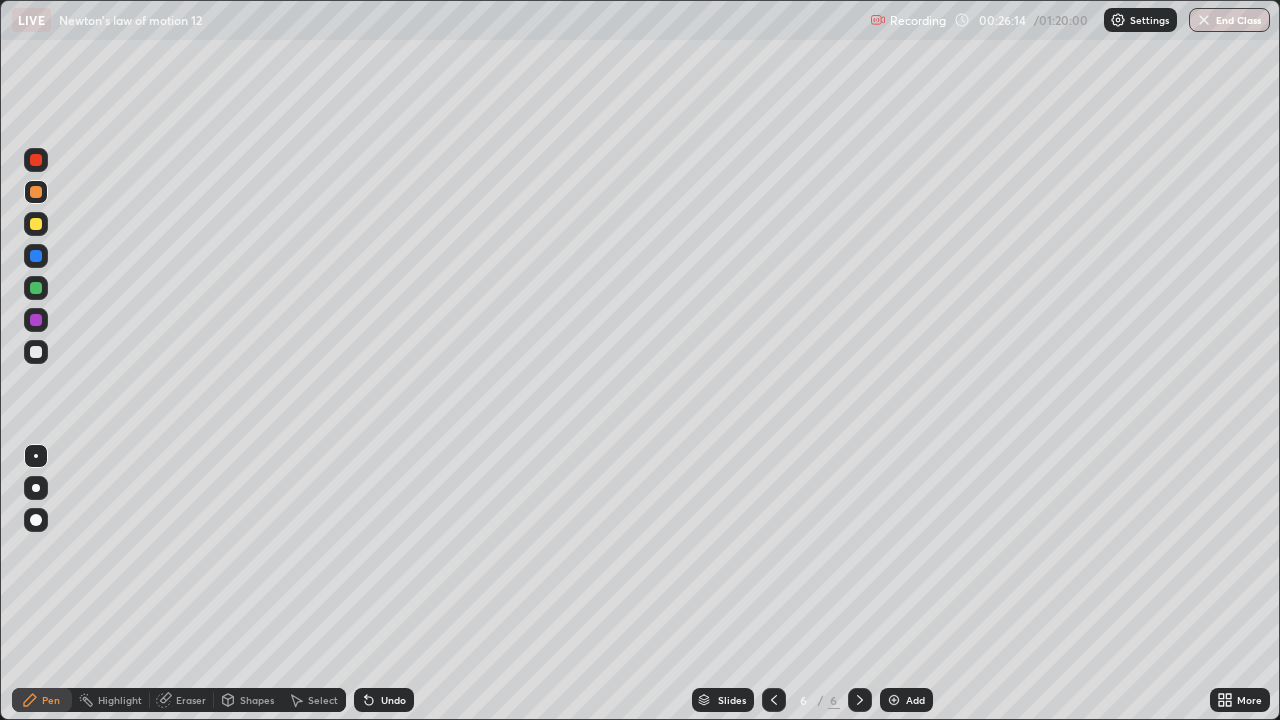 click at bounding box center (894, 700) 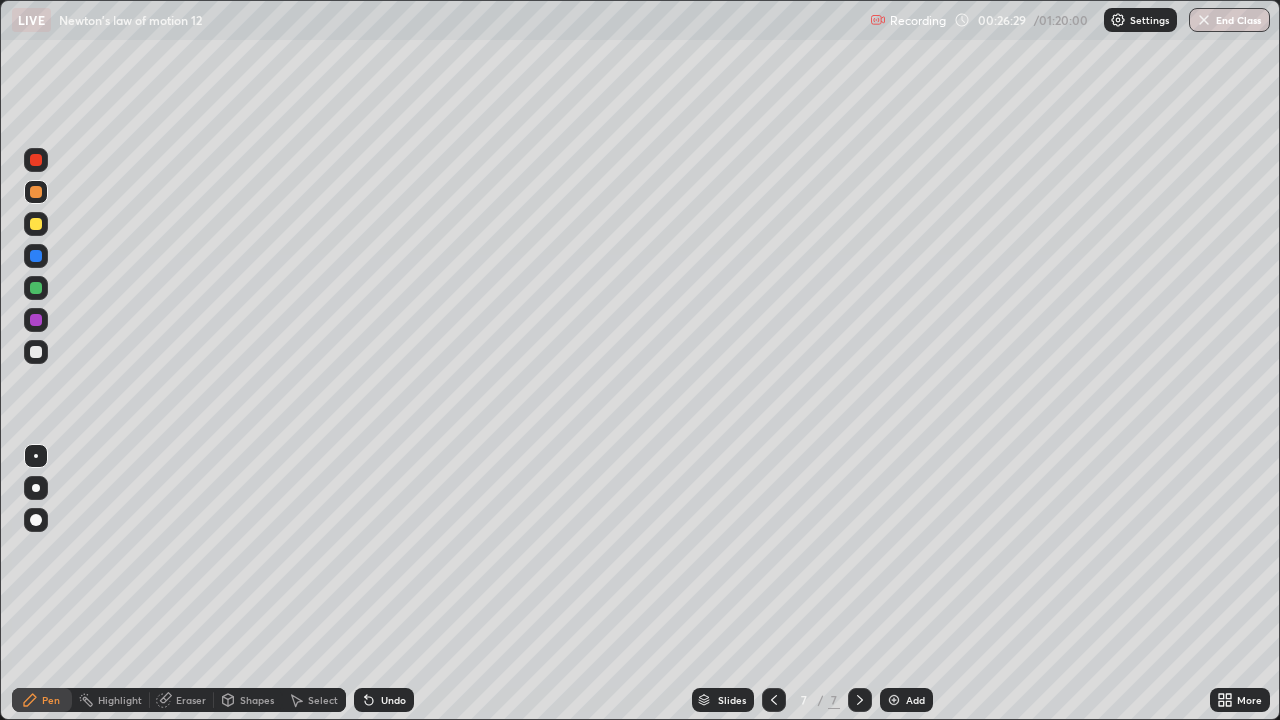 click at bounding box center [36, 256] 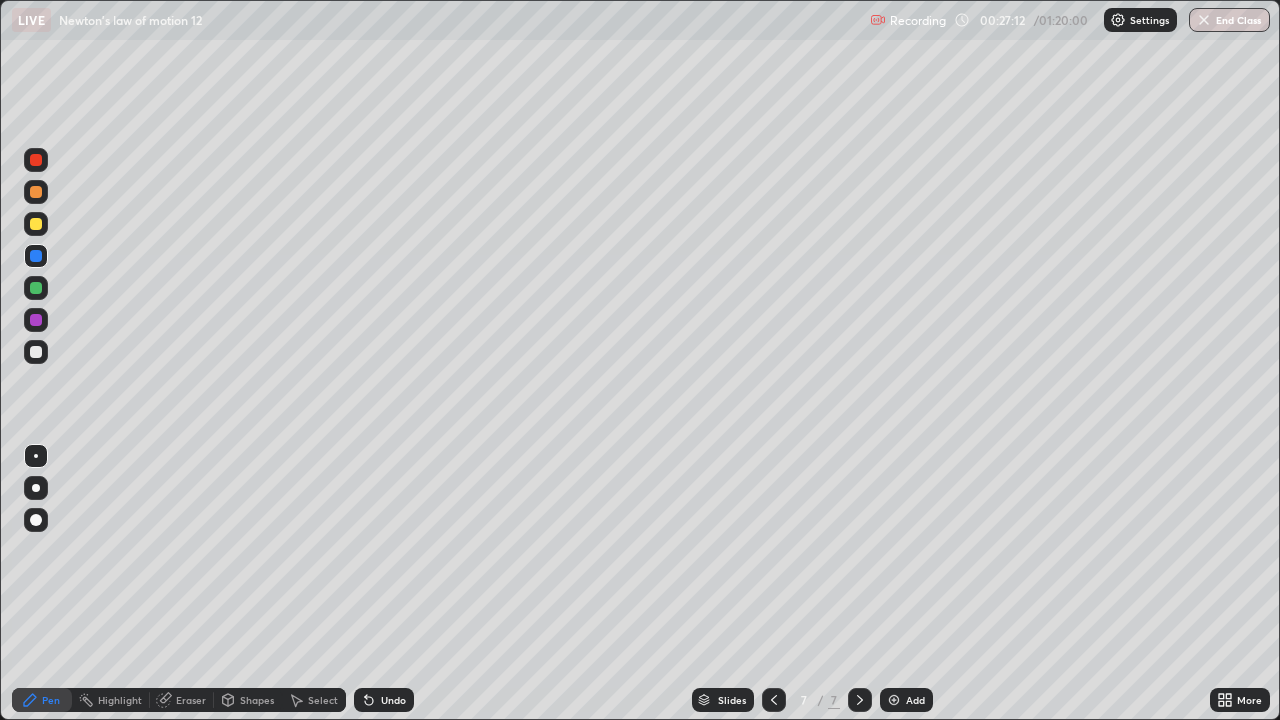 click at bounding box center (36, 192) 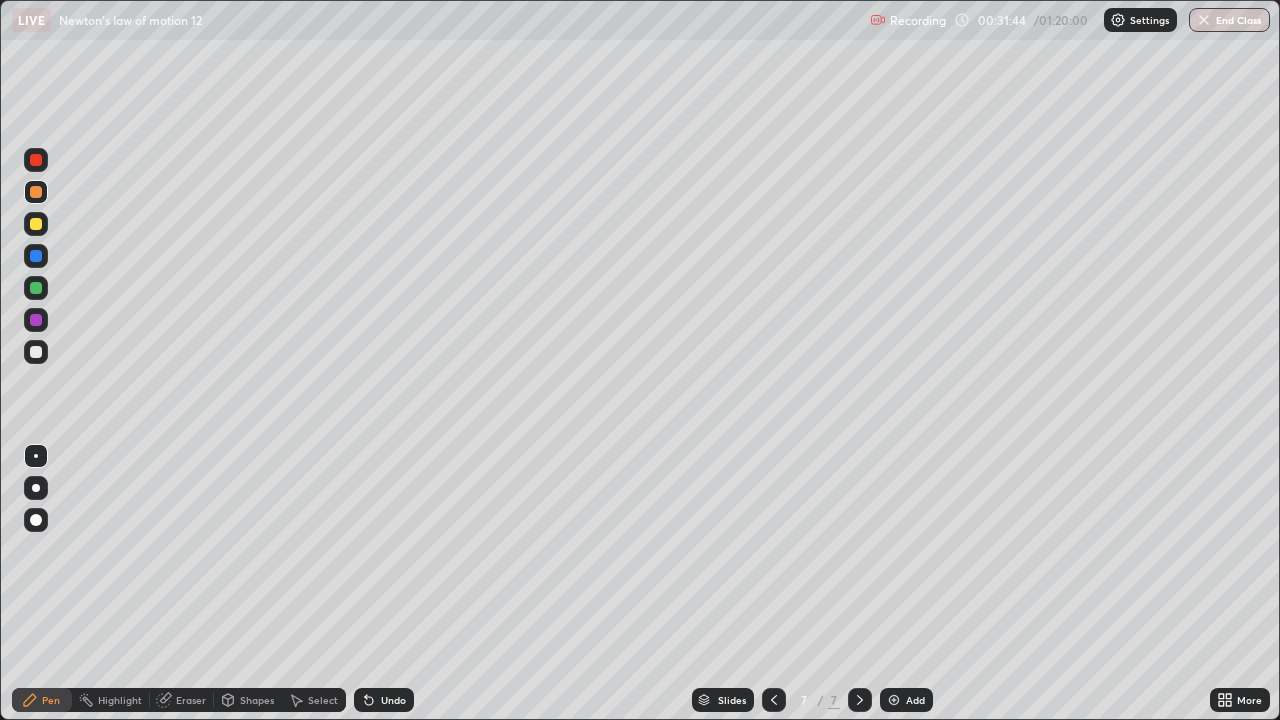 click at bounding box center [894, 700] 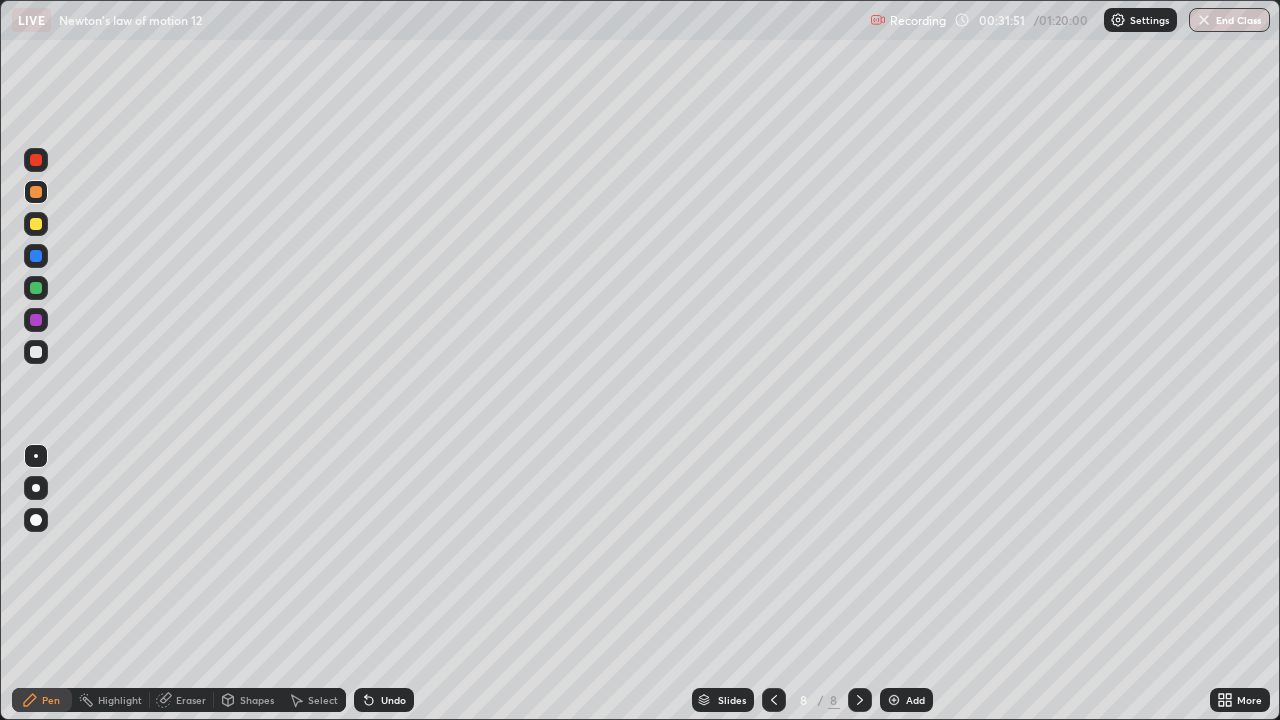 click on "Eraser" at bounding box center [182, 700] 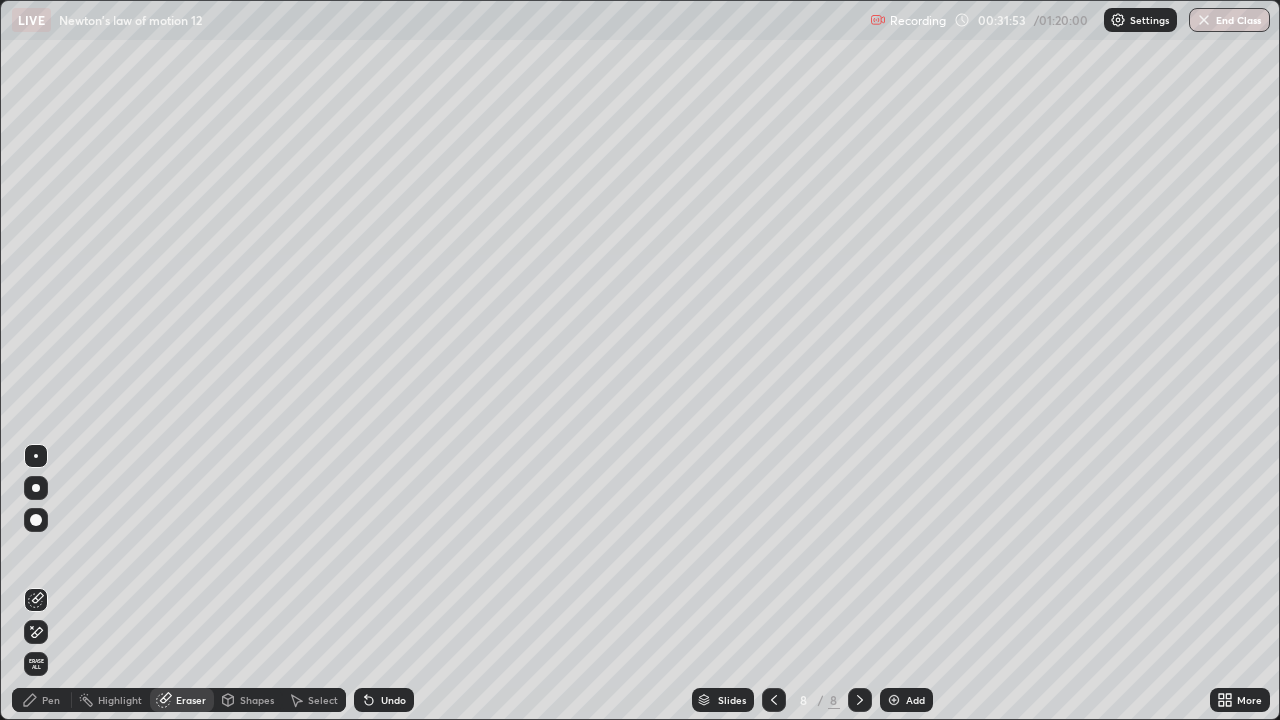 click on "Pen" at bounding box center (42, 700) 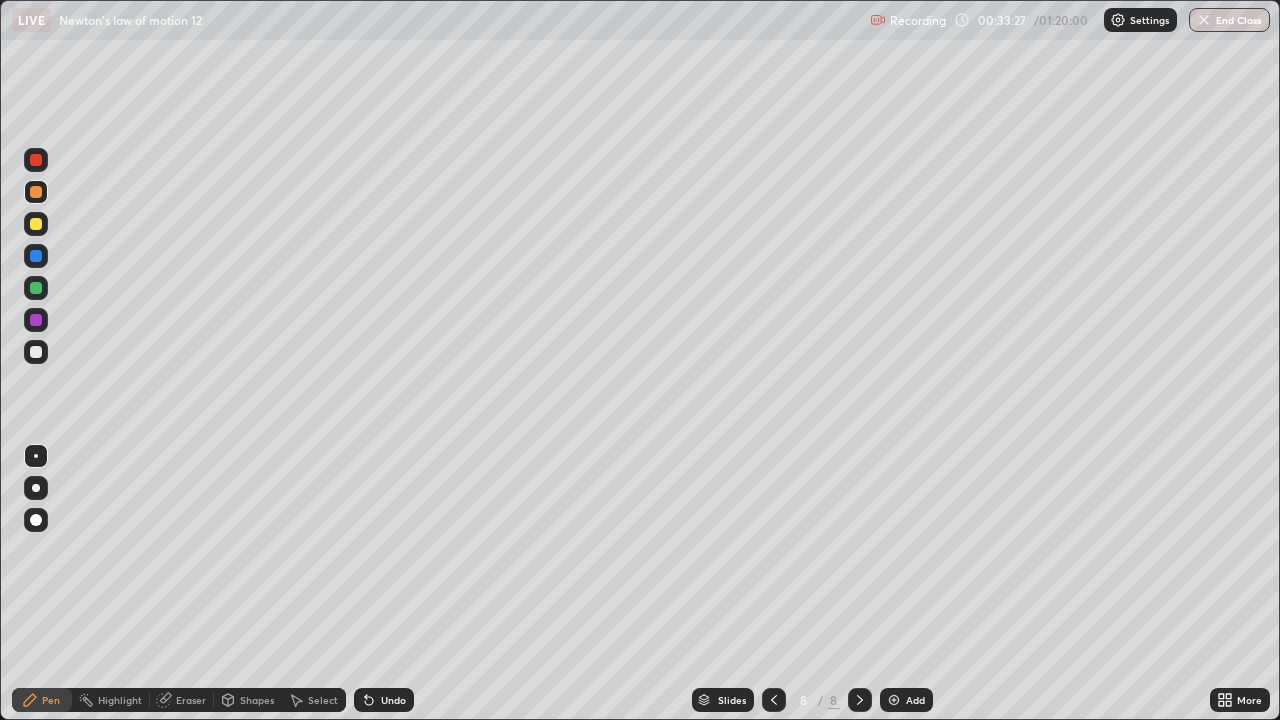 click at bounding box center [36, 256] 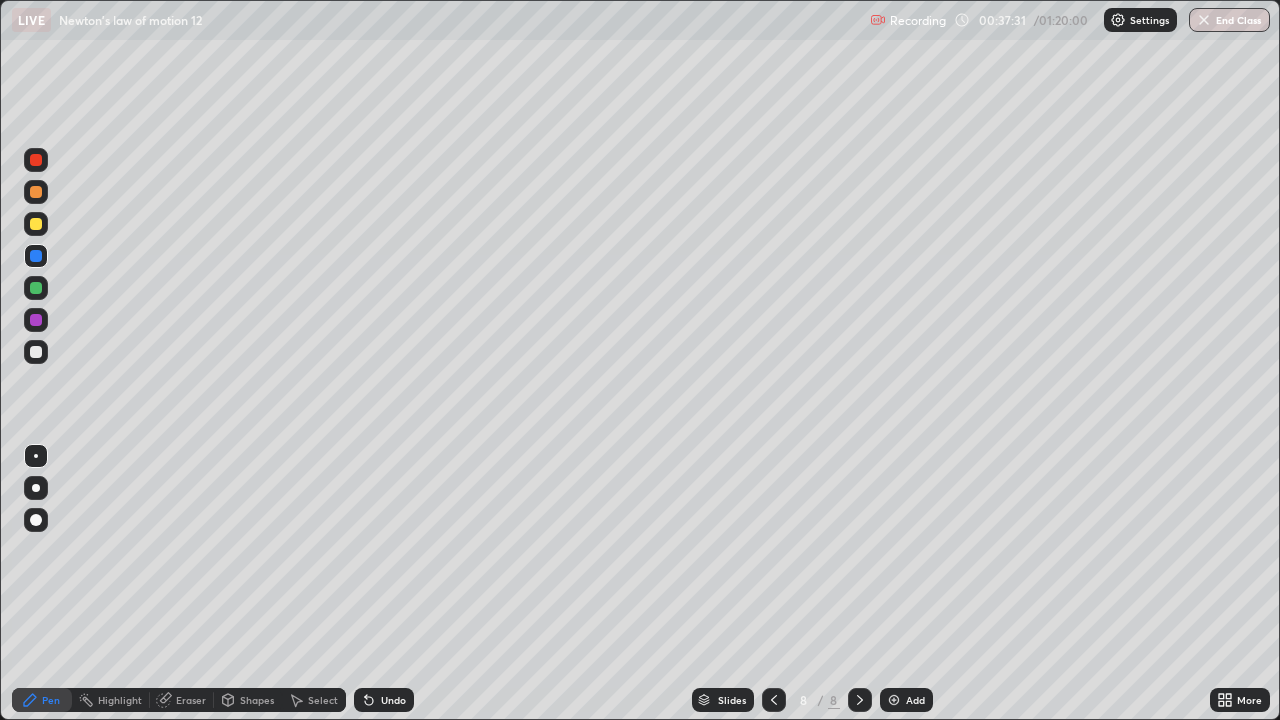 click at bounding box center [894, 700] 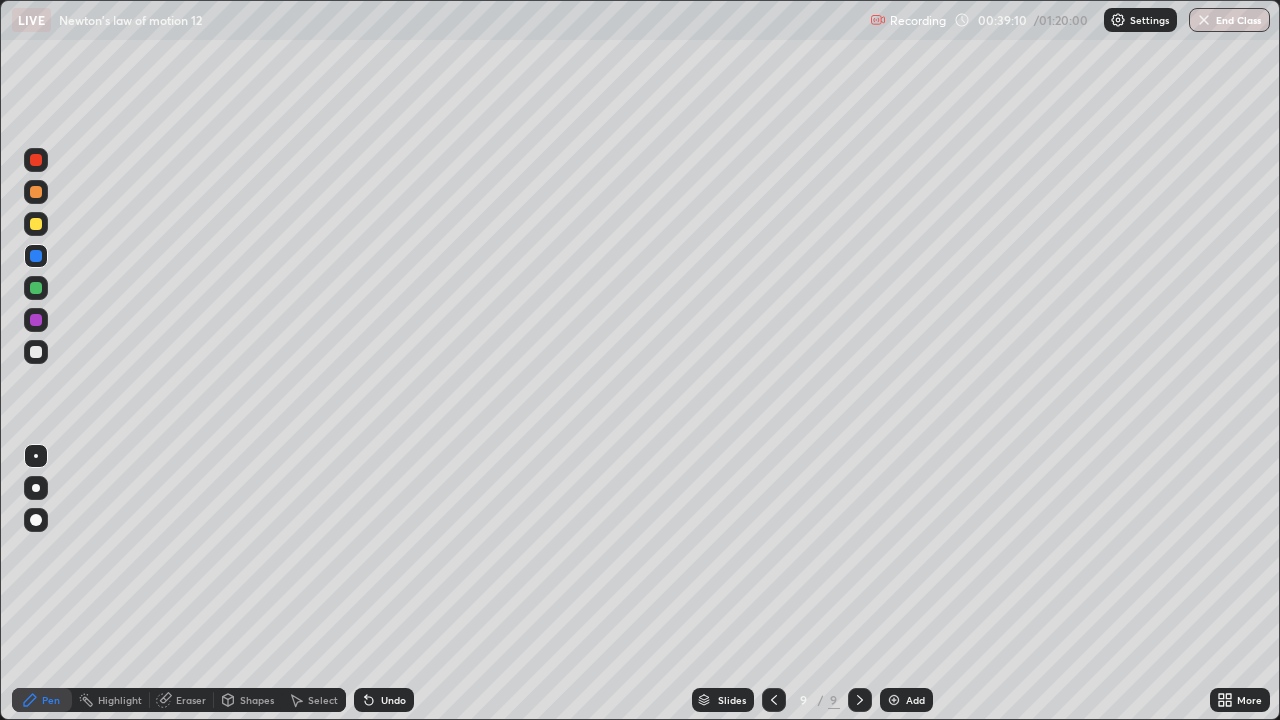 click at bounding box center [774, 700] 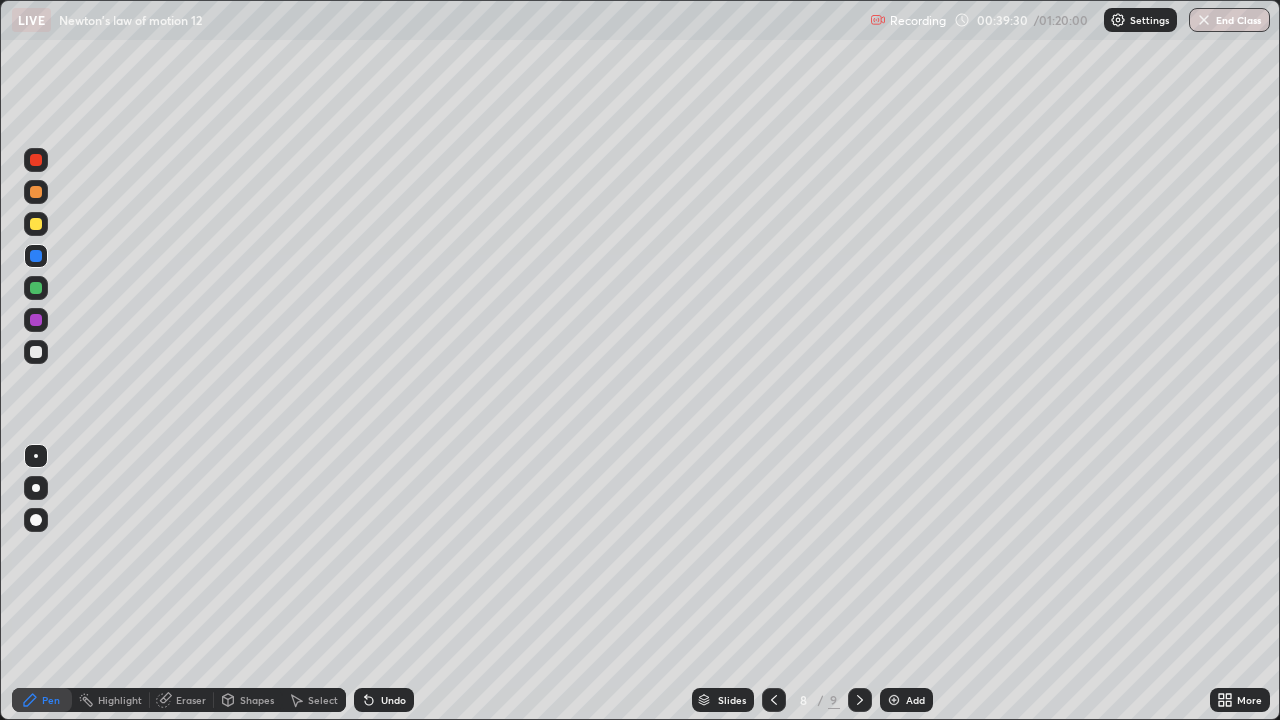 click at bounding box center (36, 320) 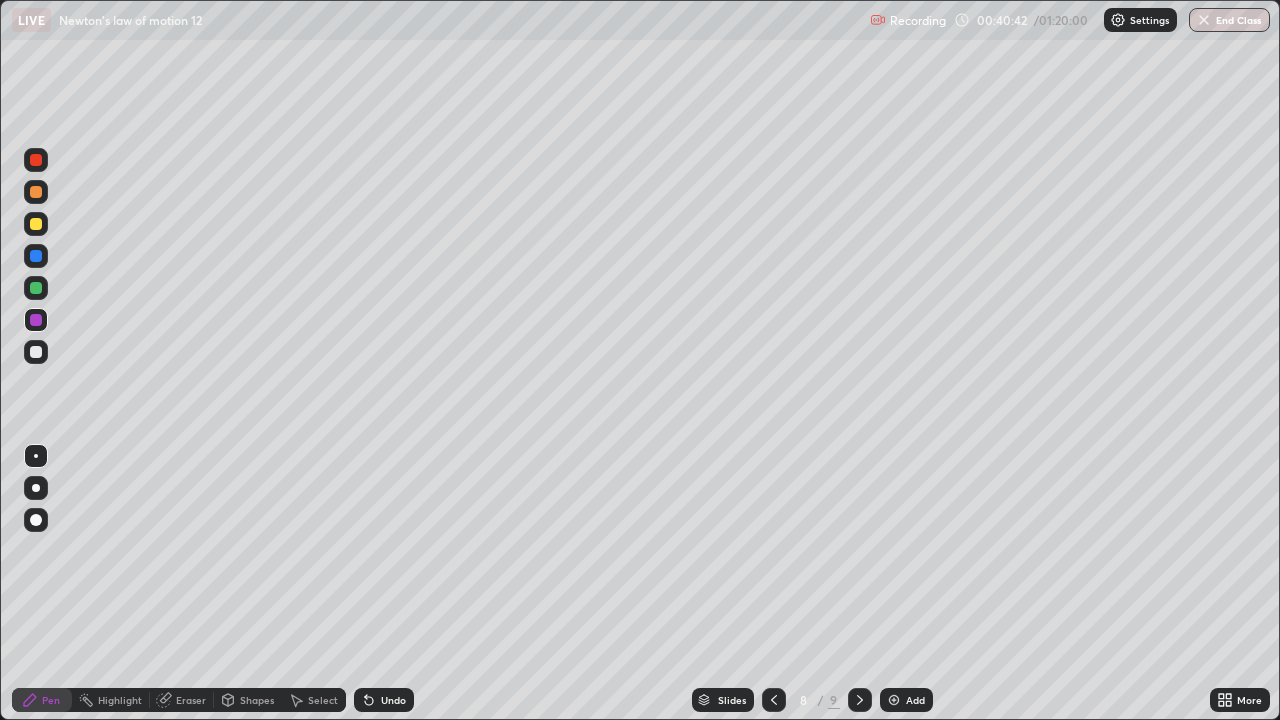 click at bounding box center (36, 192) 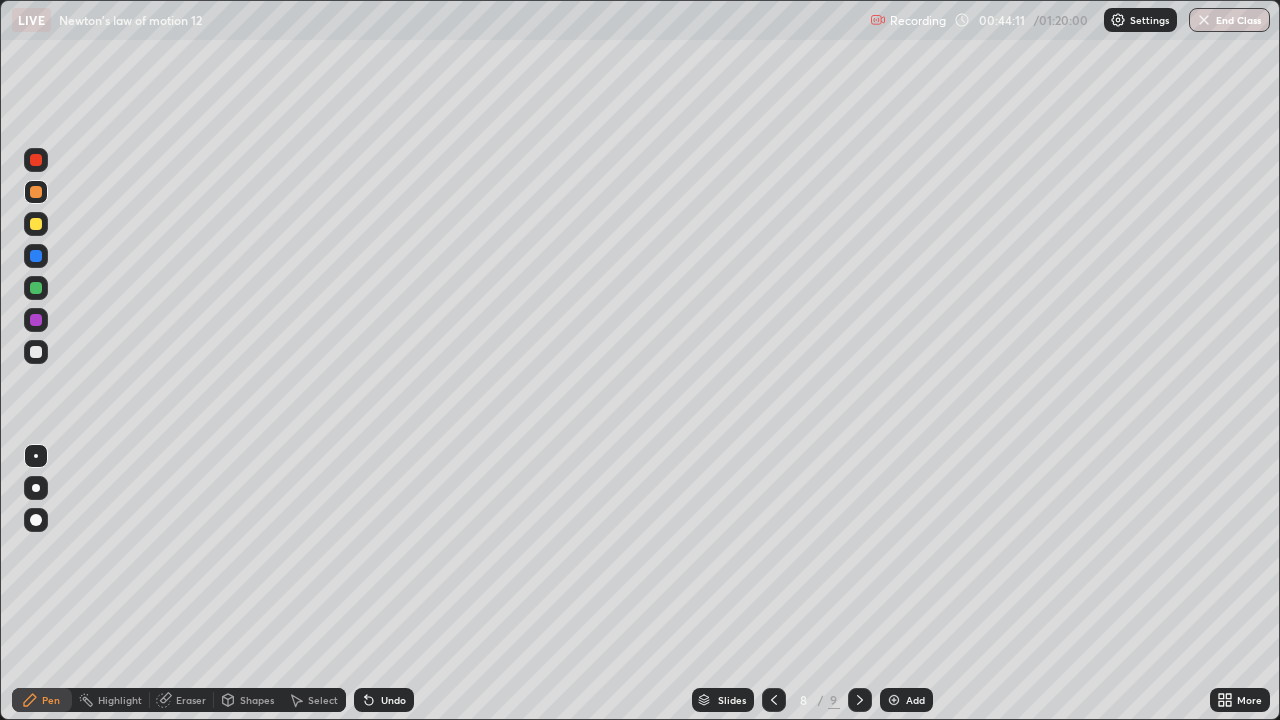 click on "Add" at bounding box center (906, 700) 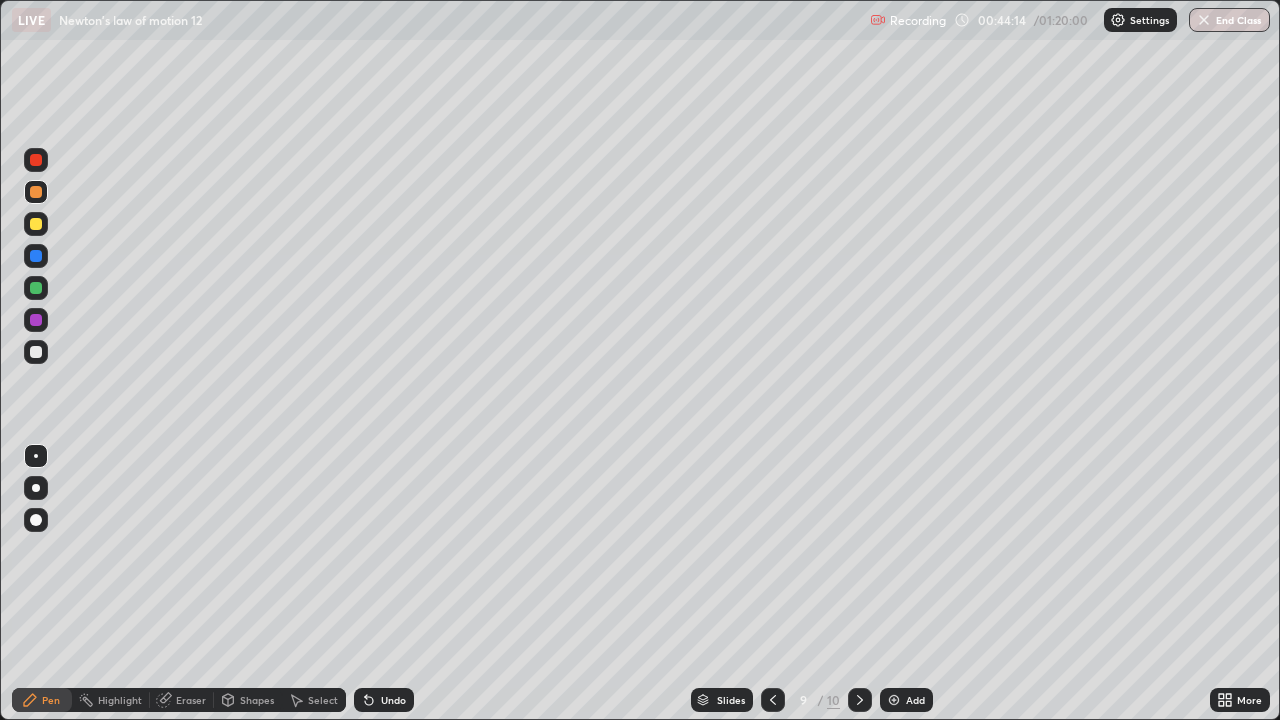 click at bounding box center [36, 192] 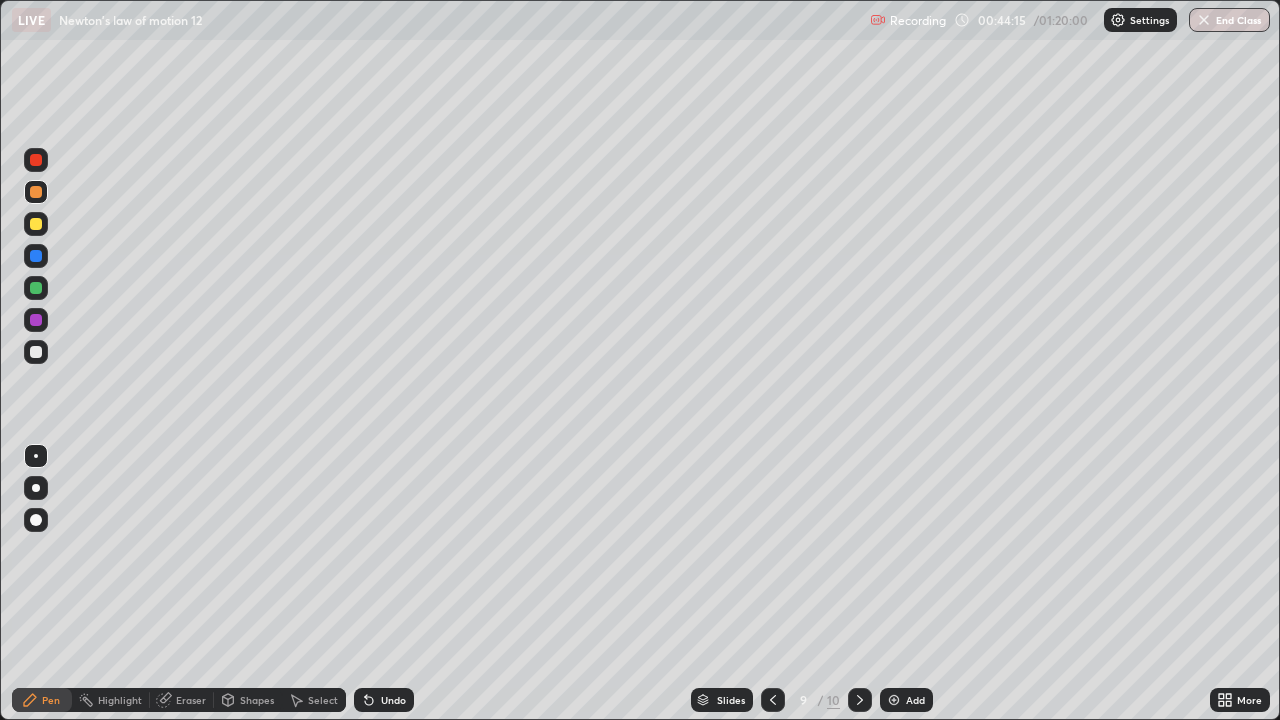 click 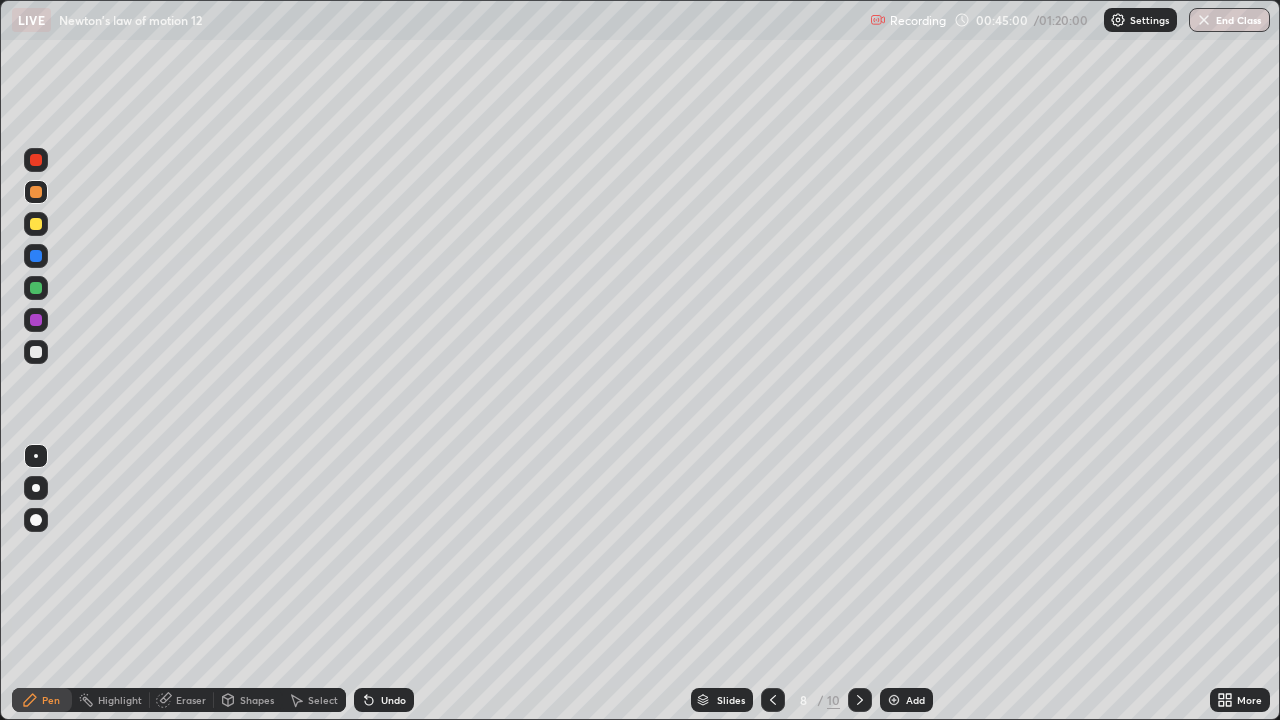 click at bounding box center (894, 700) 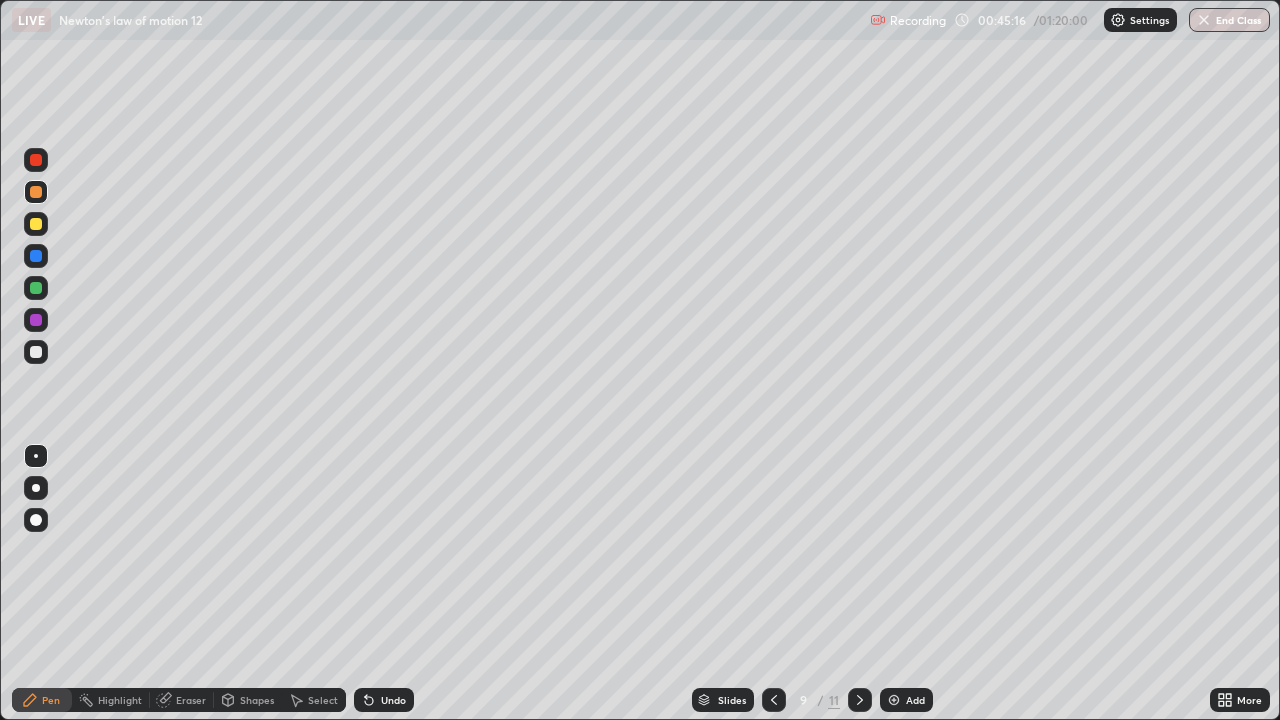 click on "Eraser" at bounding box center (191, 700) 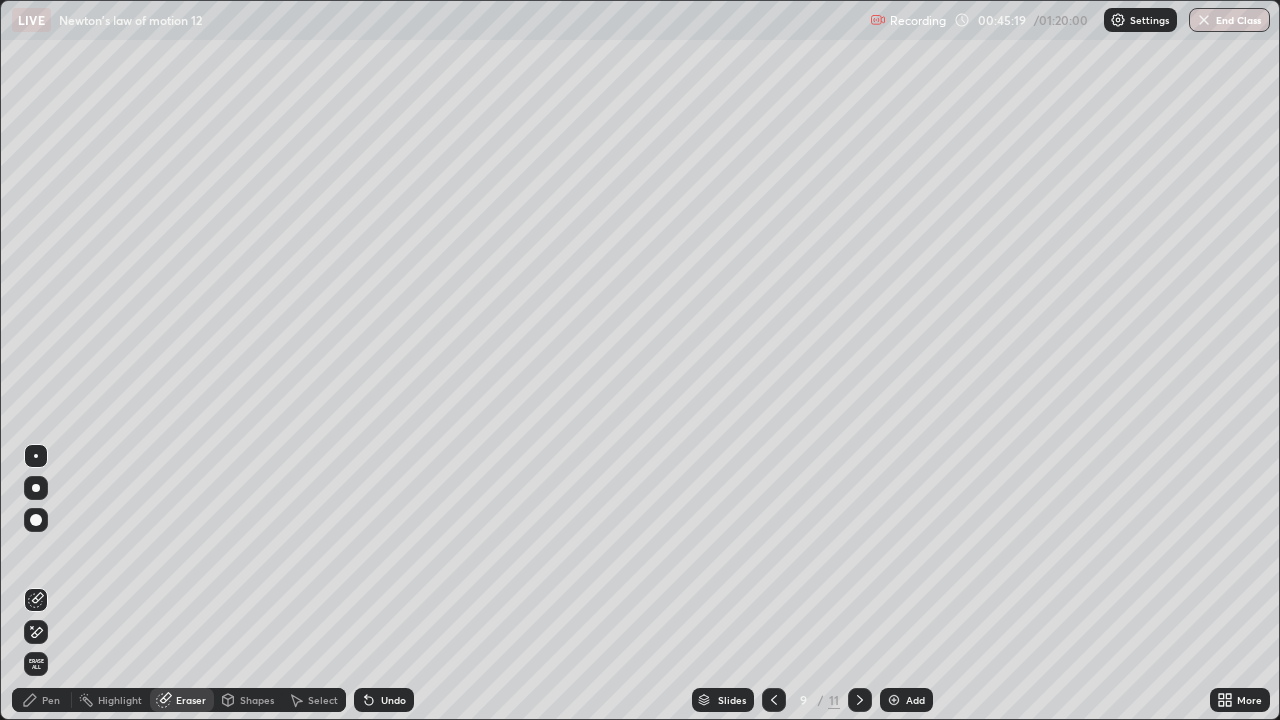click on "Pen" at bounding box center (42, 700) 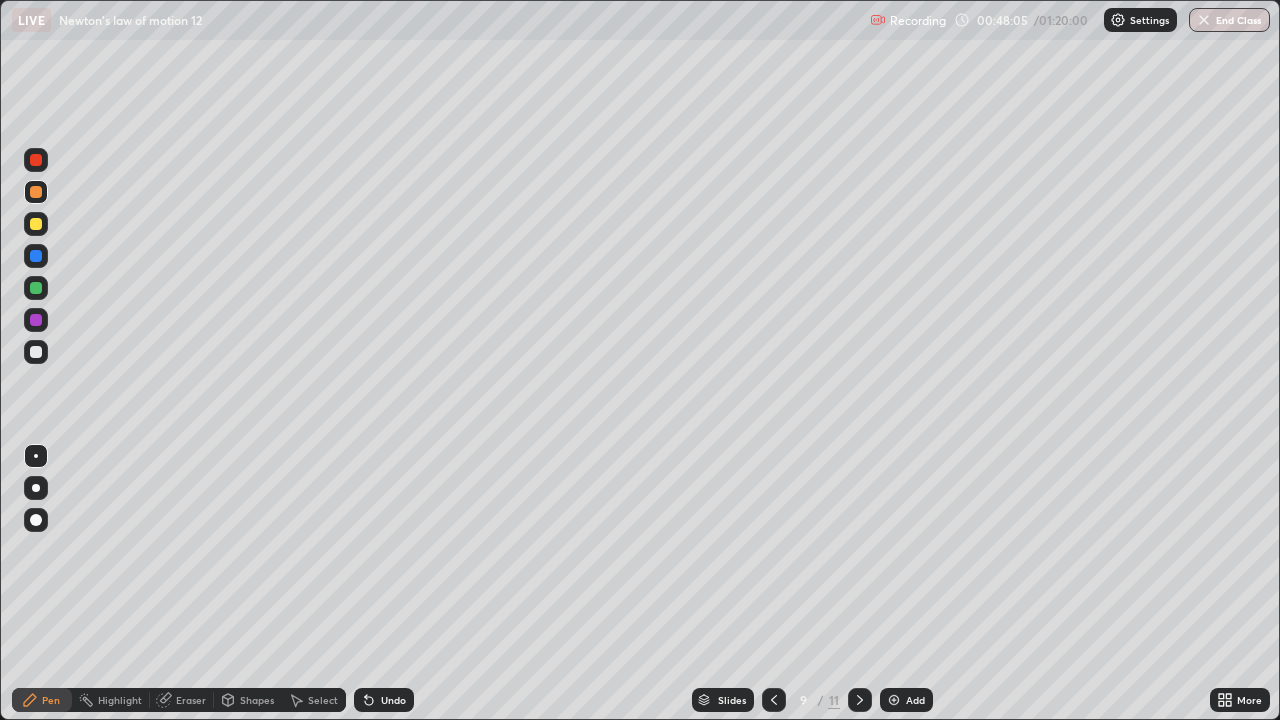 click at bounding box center [36, 288] 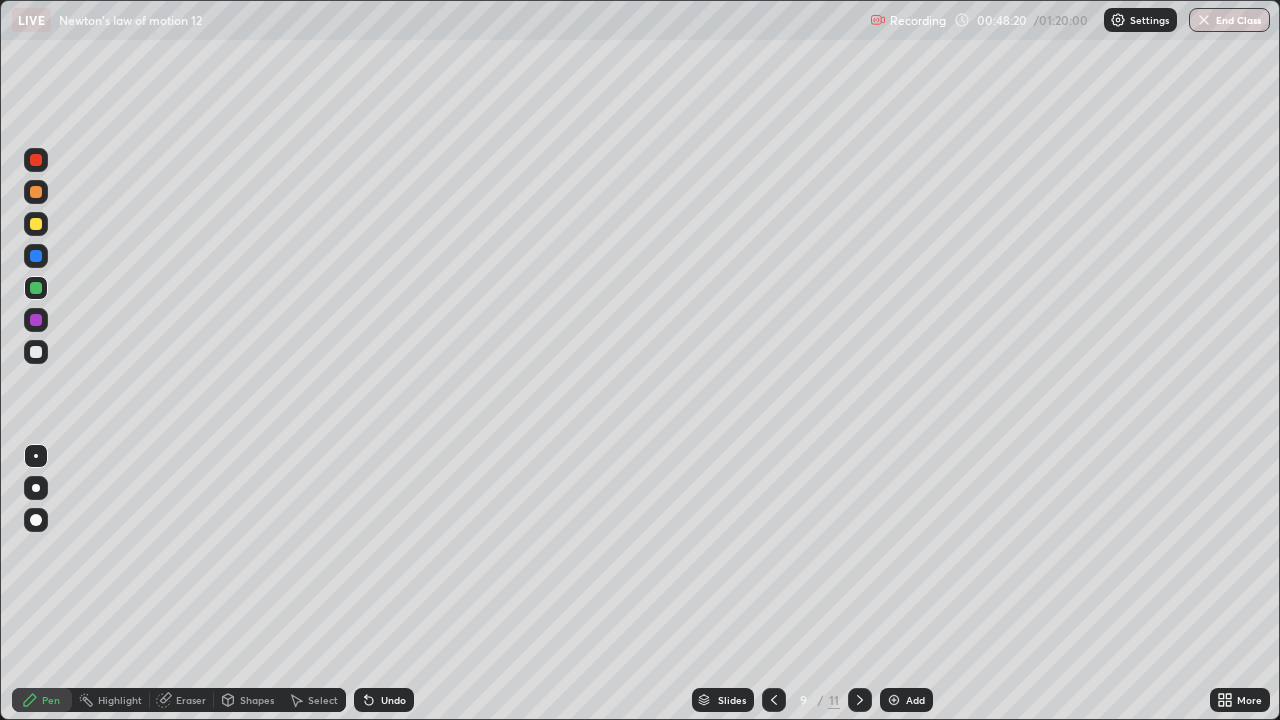 click at bounding box center [36, 192] 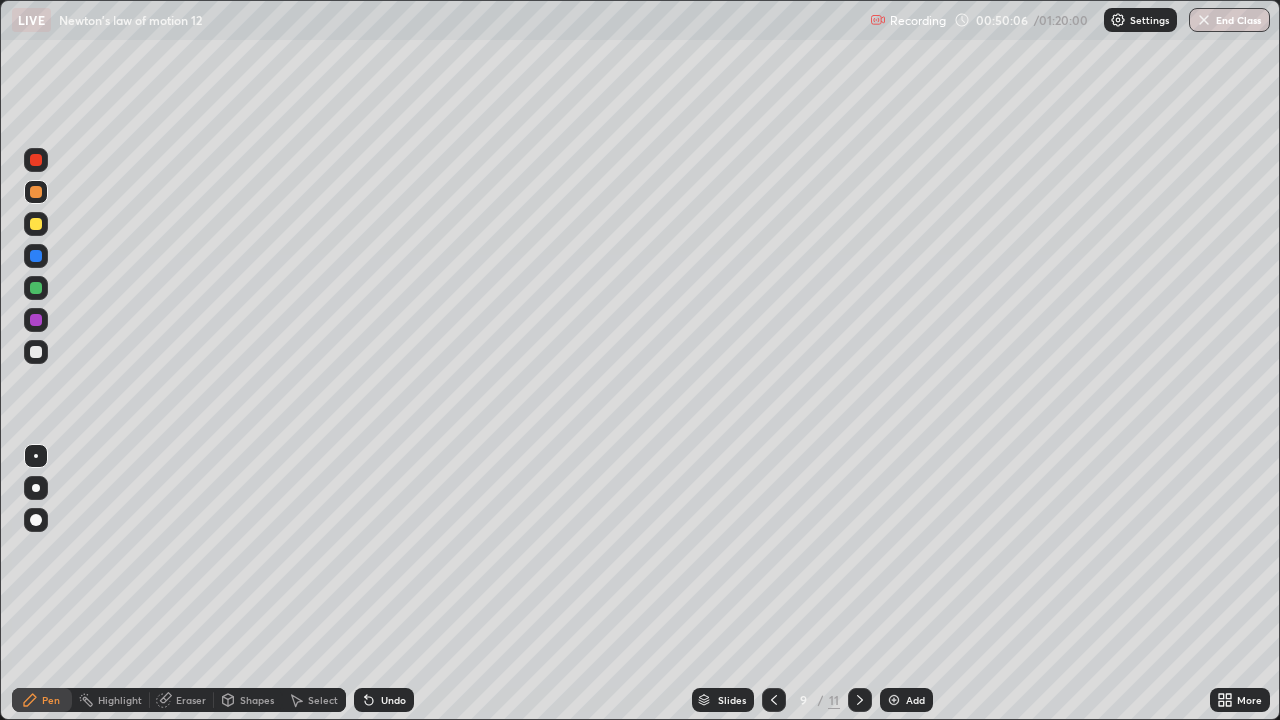 click on "Add" at bounding box center [906, 700] 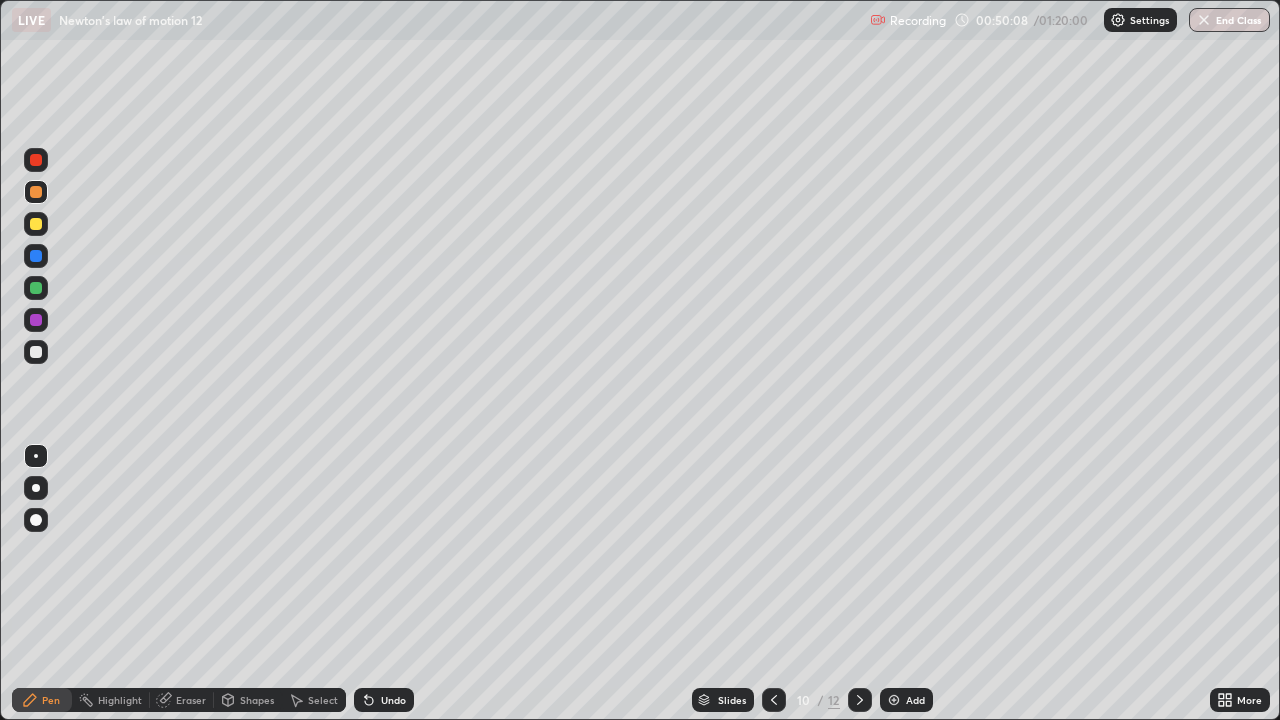 click 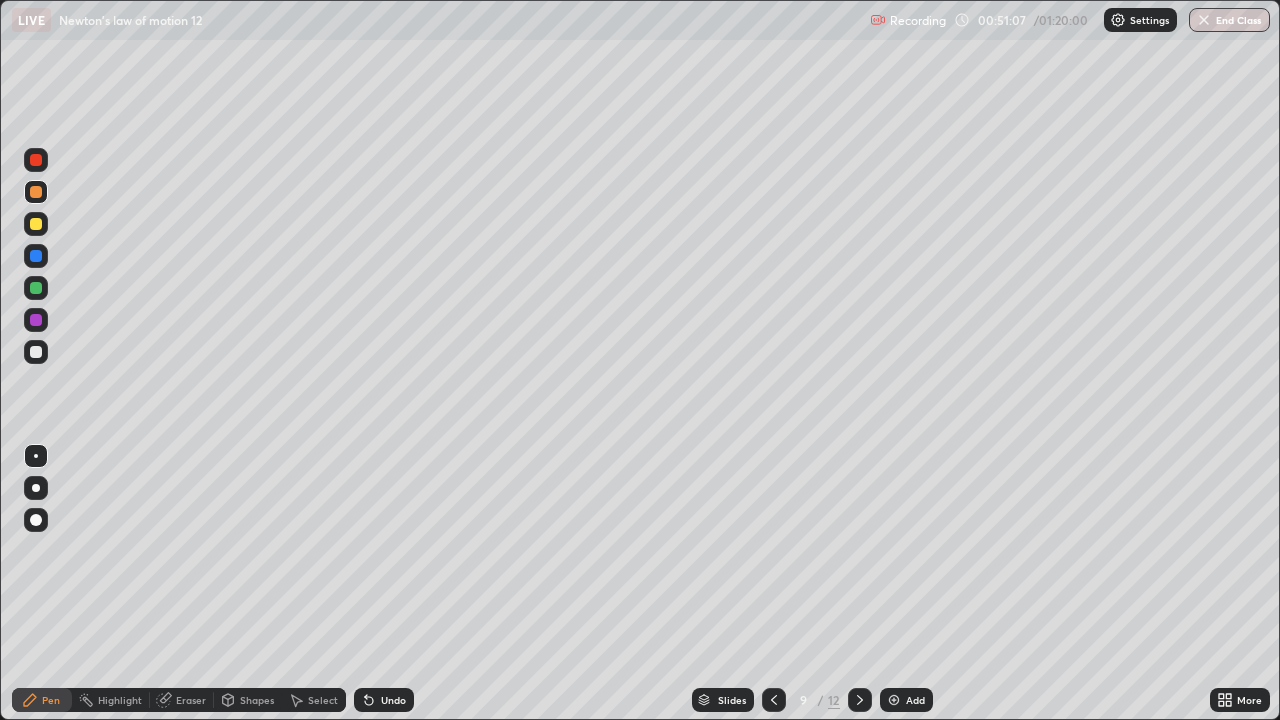 click 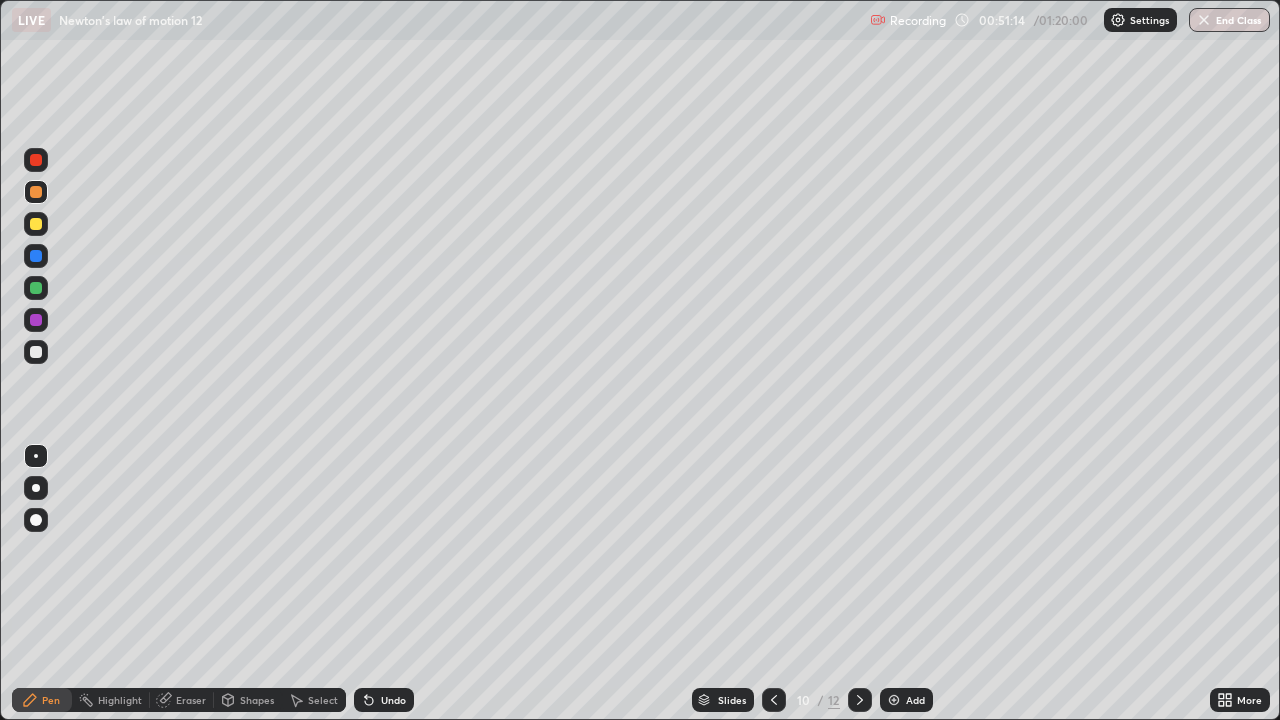 click at bounding box center [36, 192] 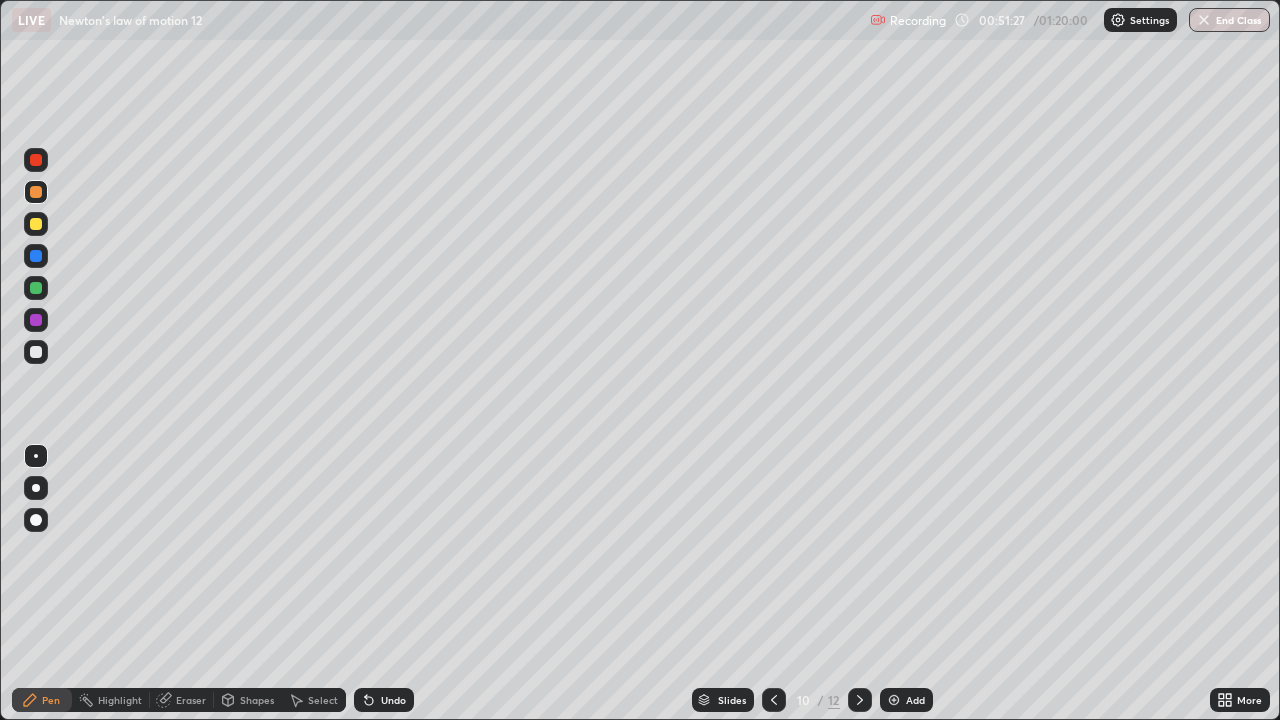 click at bounding box center (36, 256) 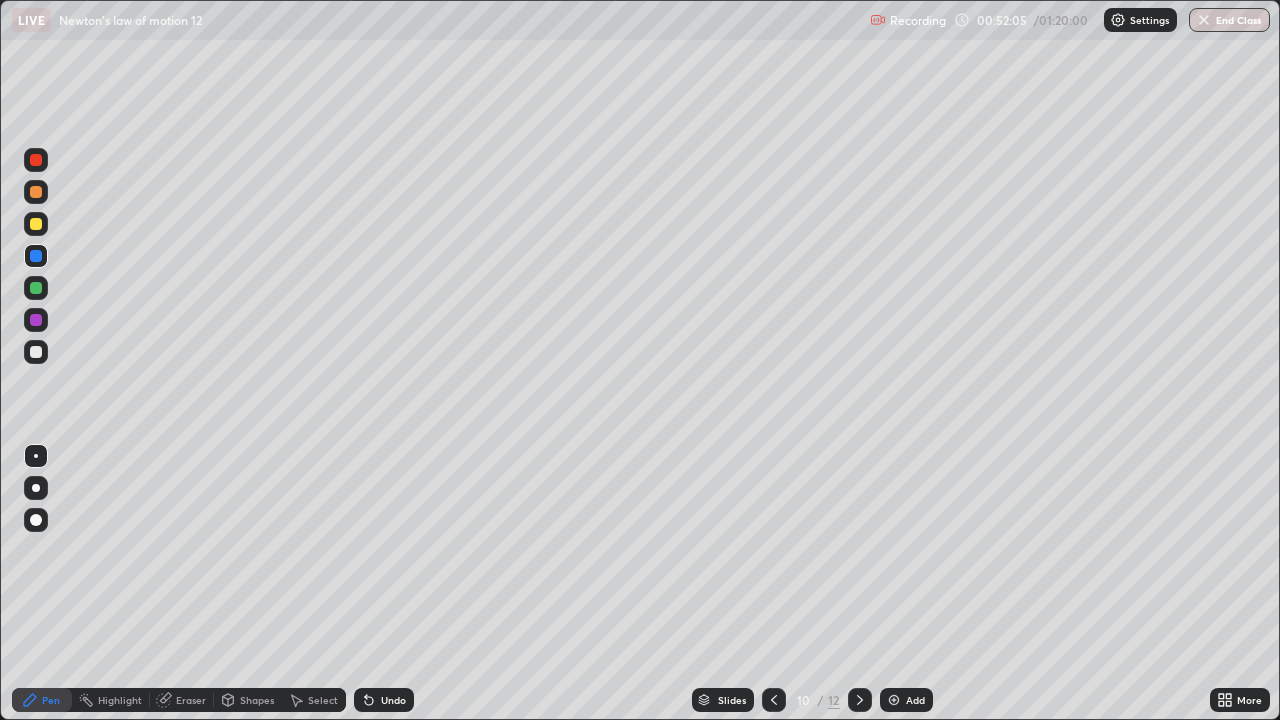 click at bounding box center (36, 320) 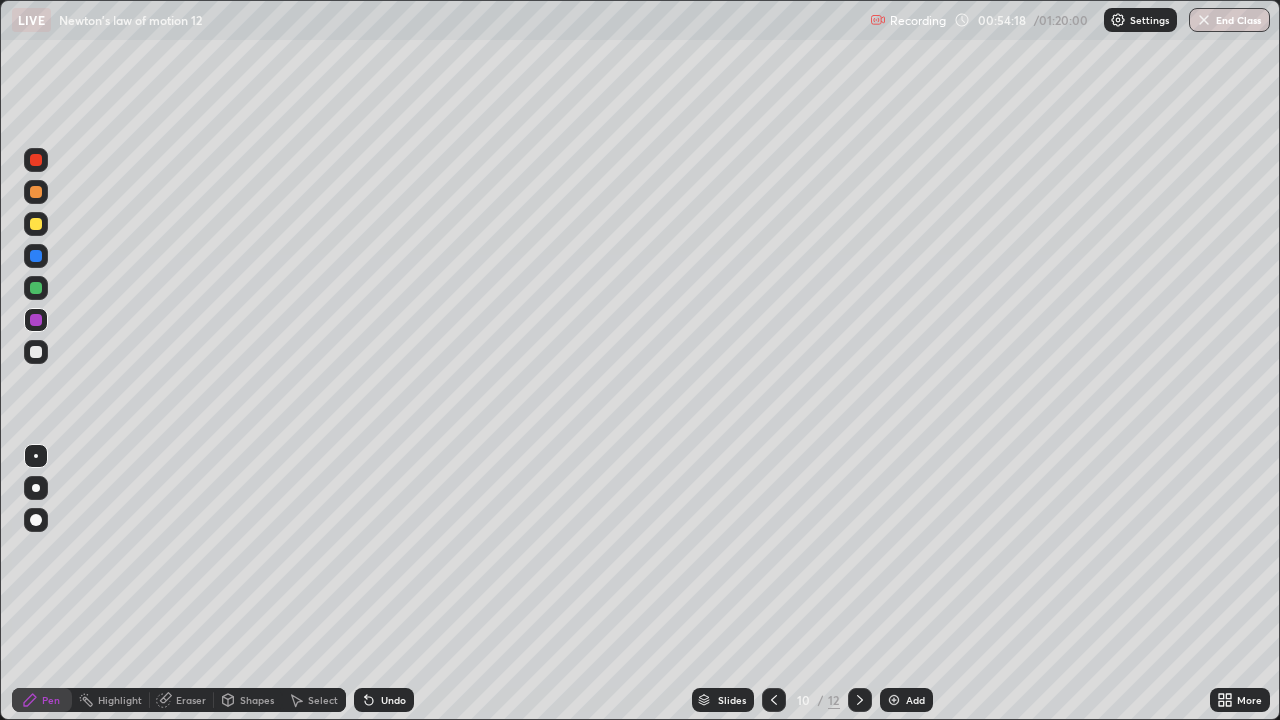 click at bounding box center [894, 700] 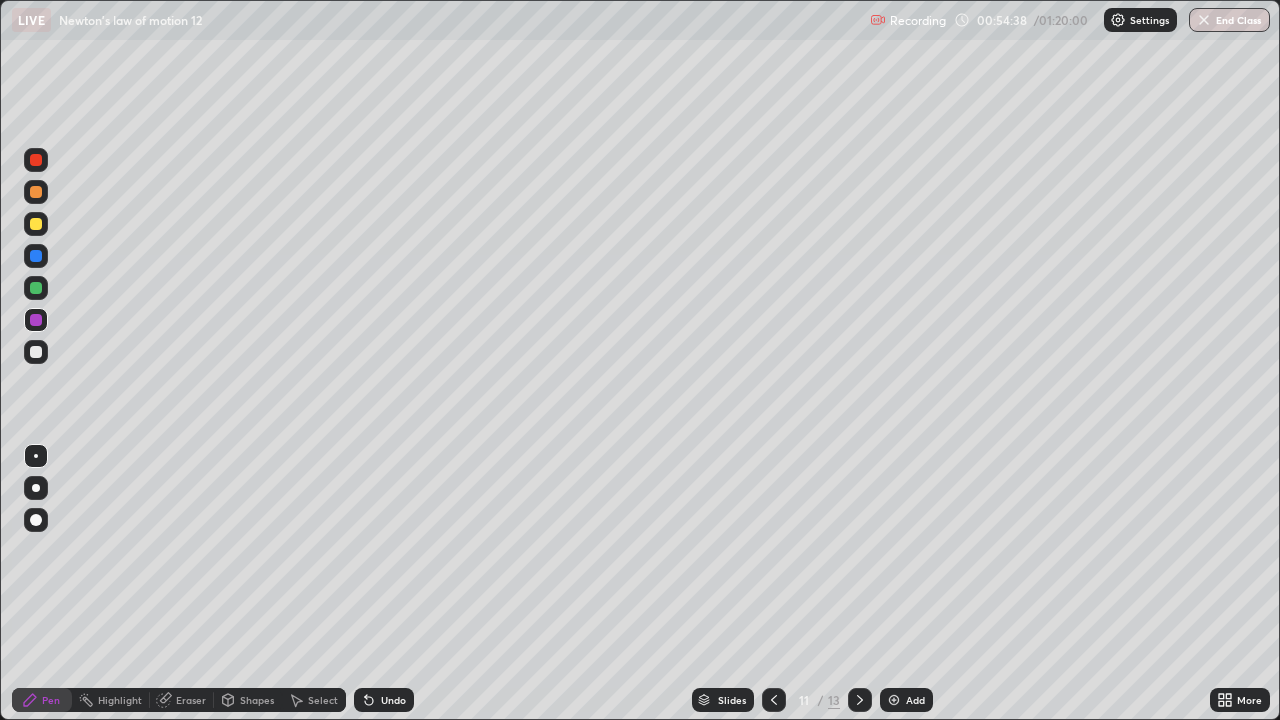 click at bounding box center (36, 192) 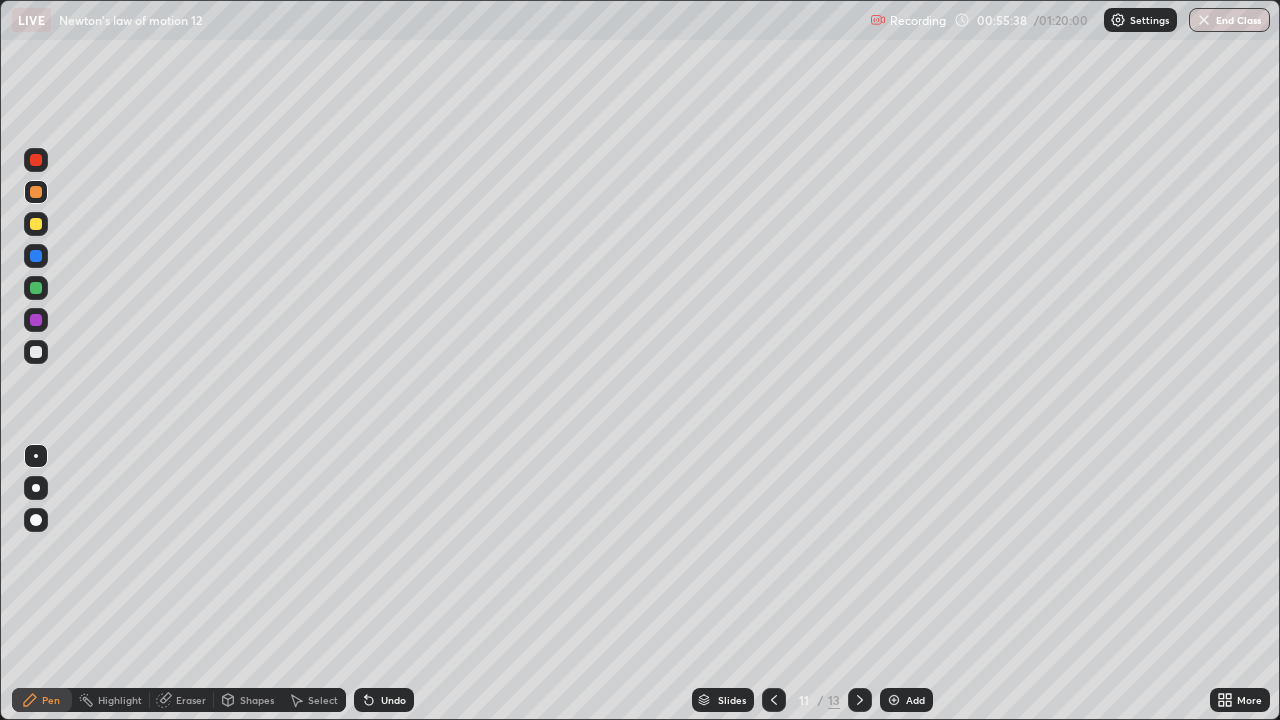 click at bounding box center (894, 700) 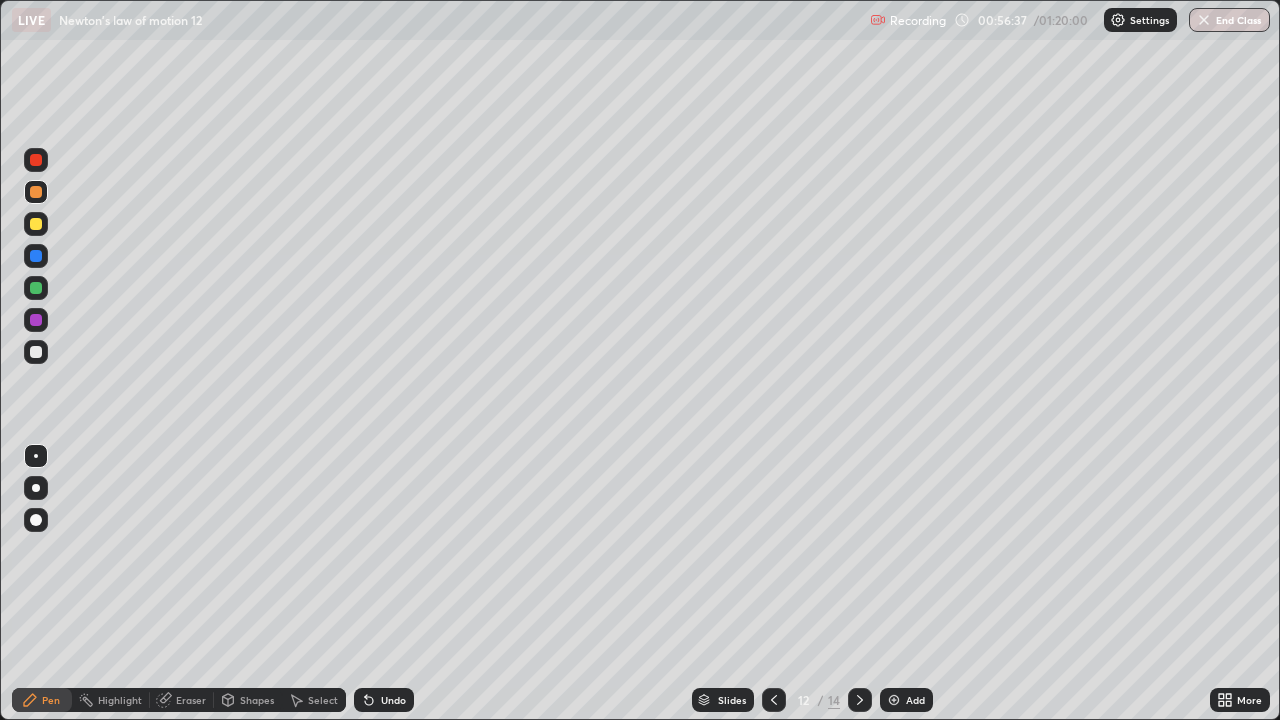 click 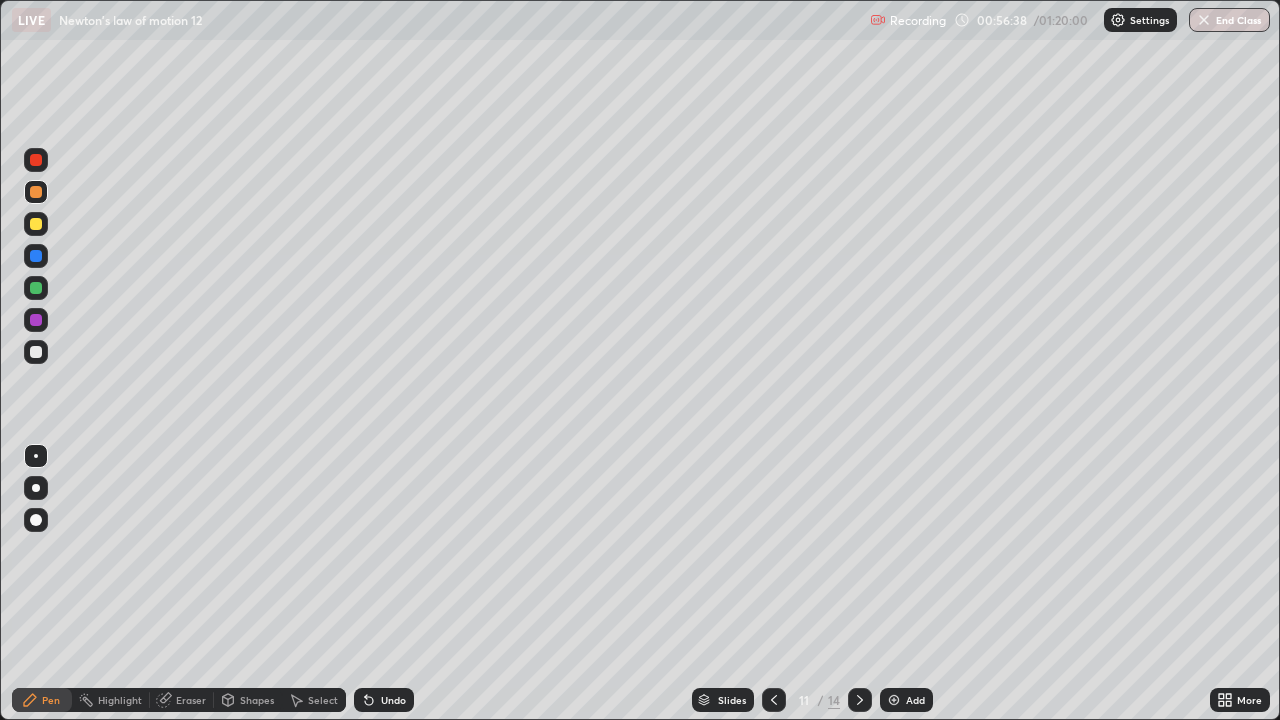 click 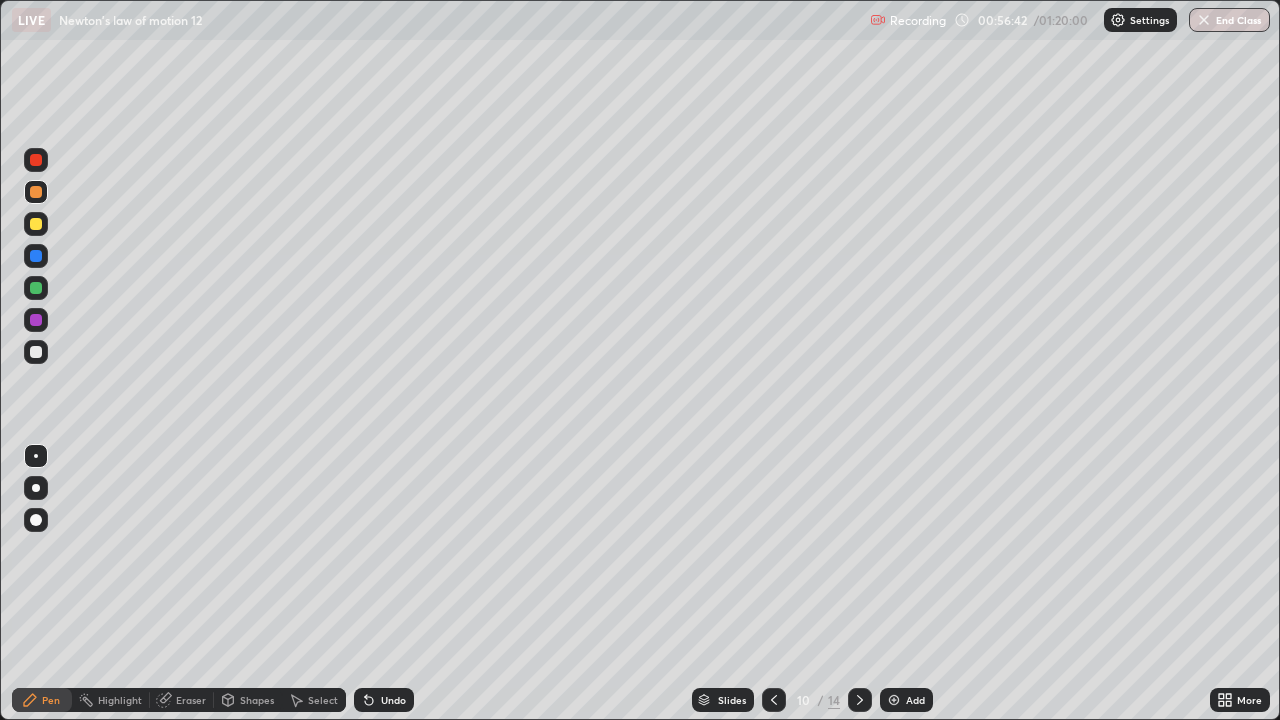 click 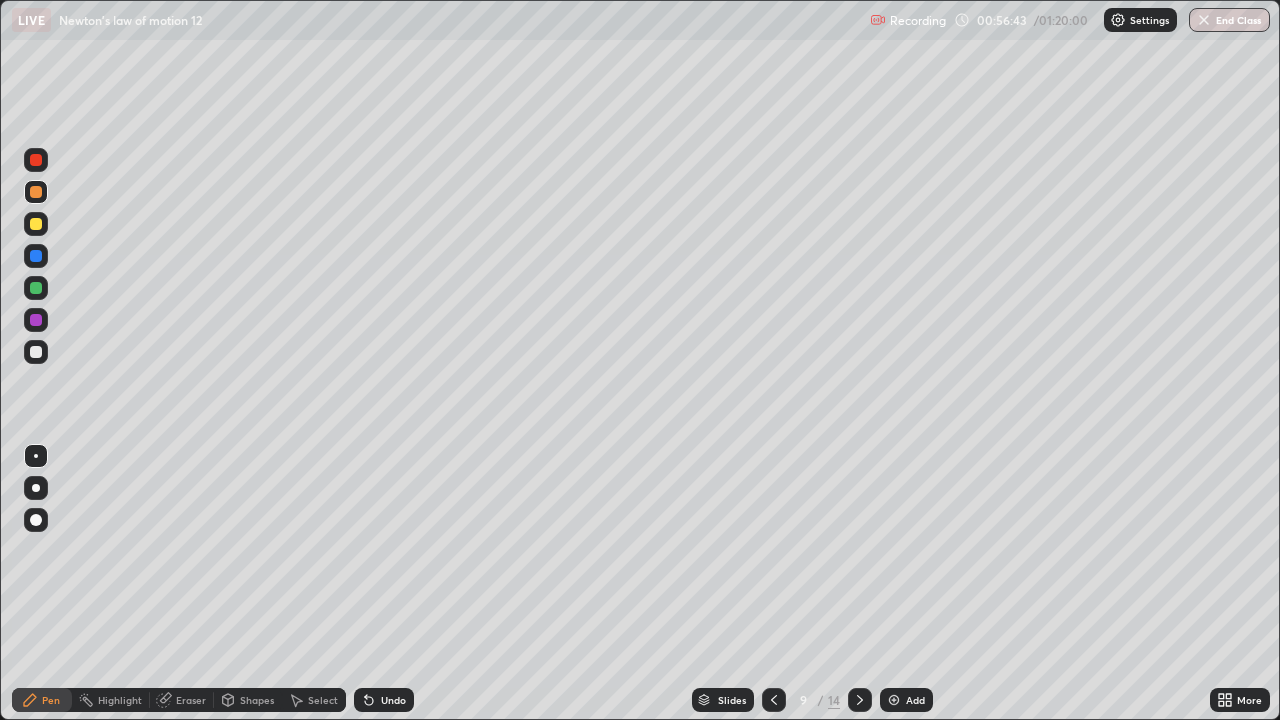 click on "14" at bounding box center (834, 700) 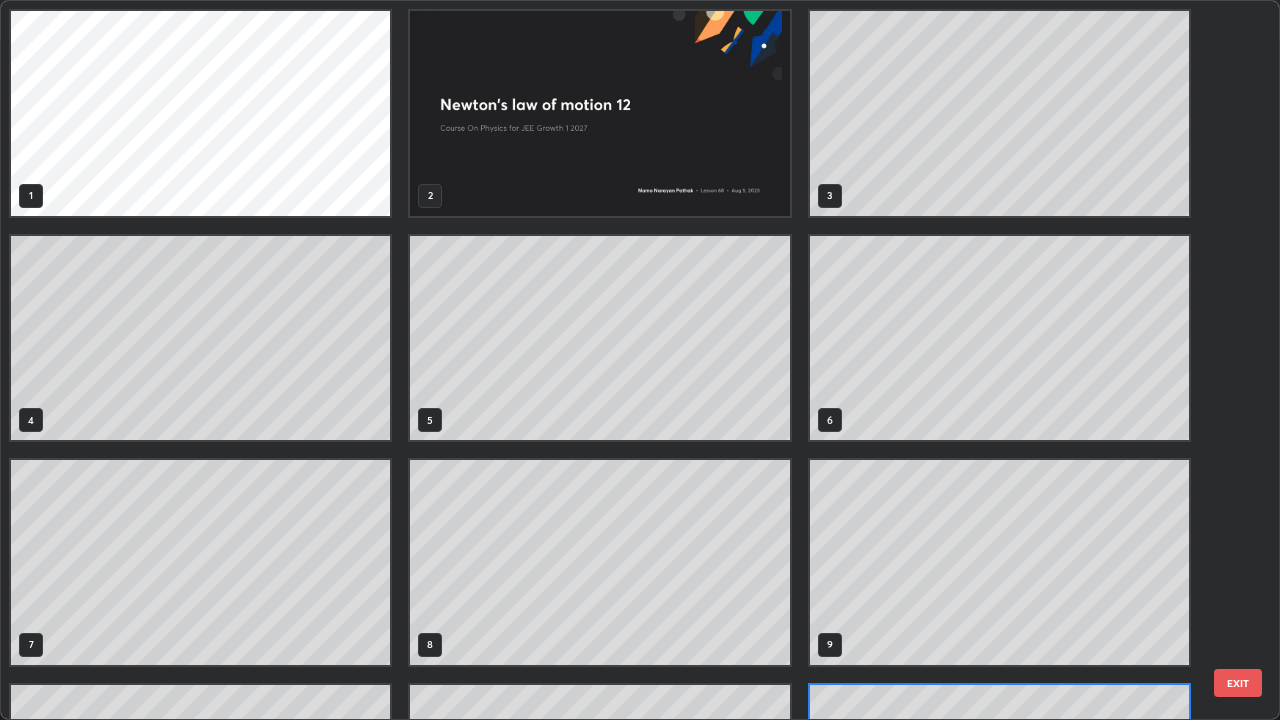 scroll, scrollTop: 7, scrollLeft: 11, axis: both 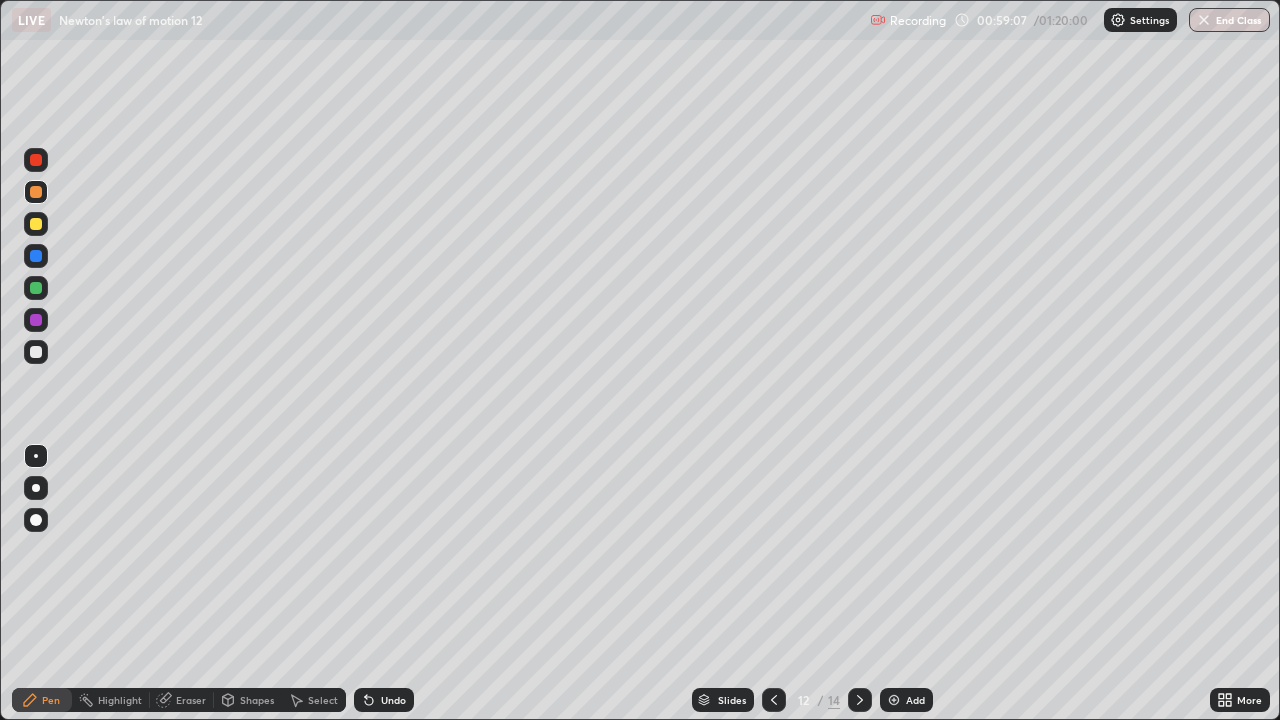 click 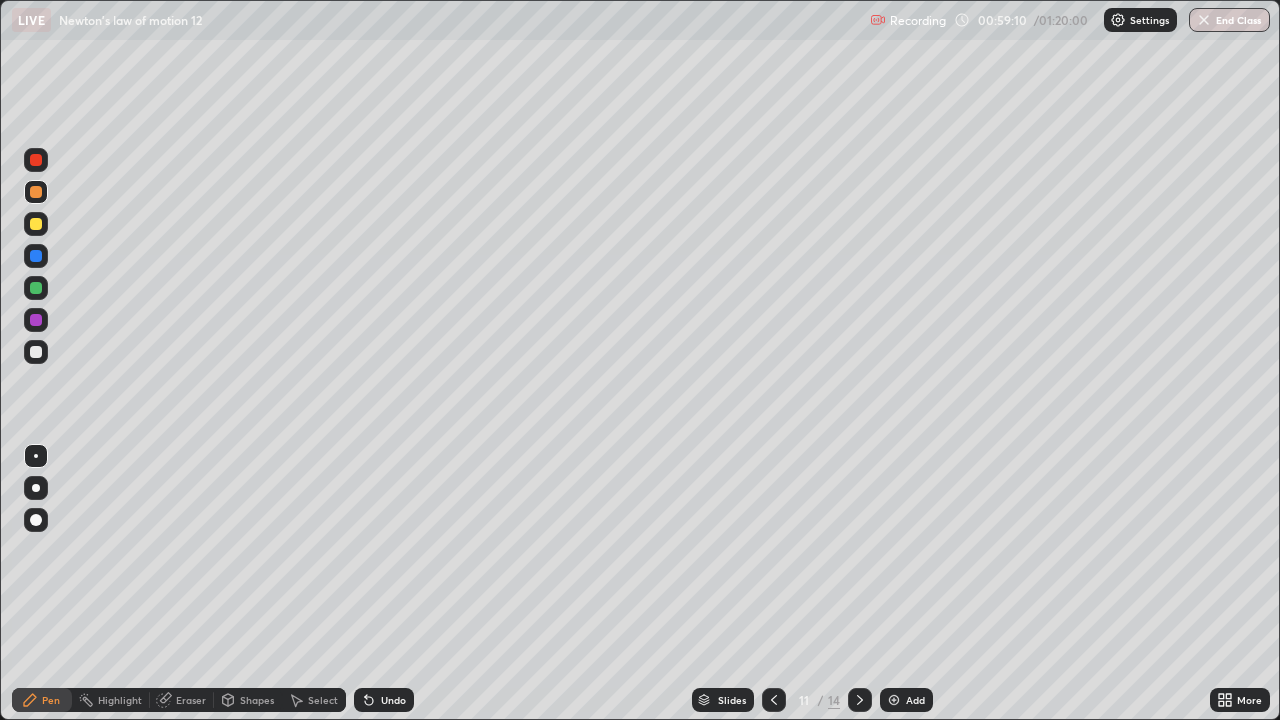 click 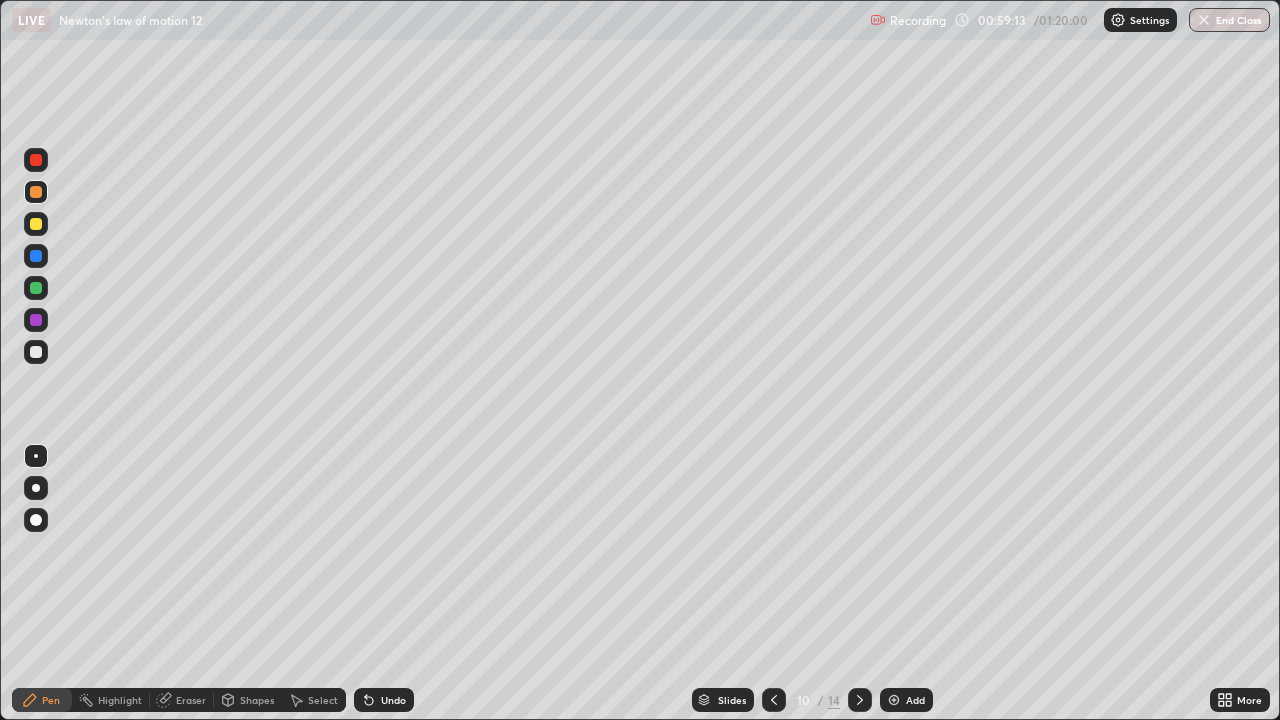 click 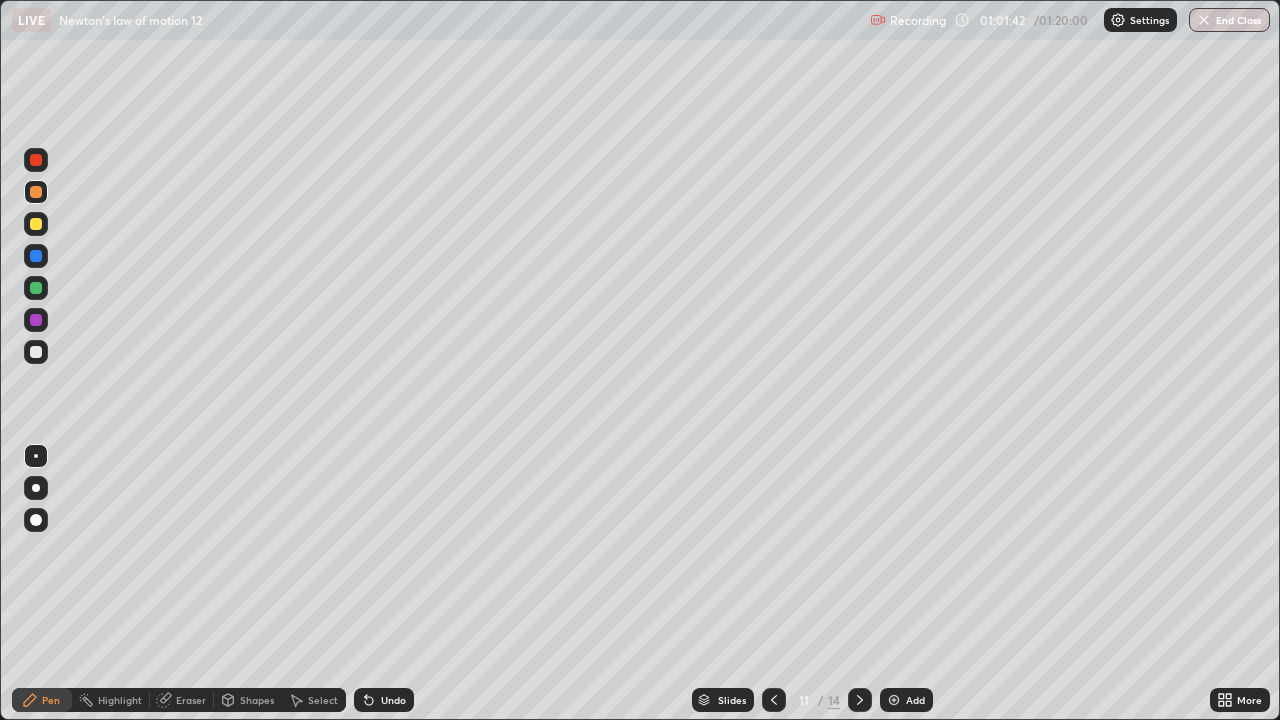 click 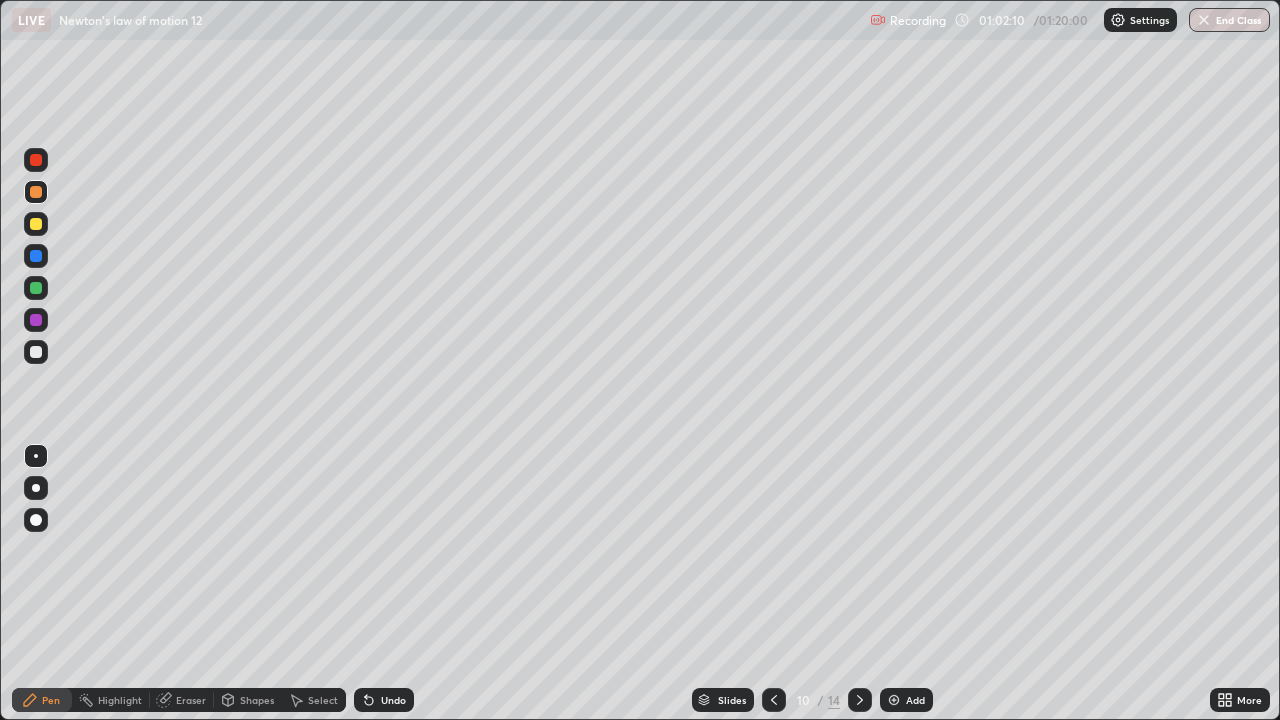 click 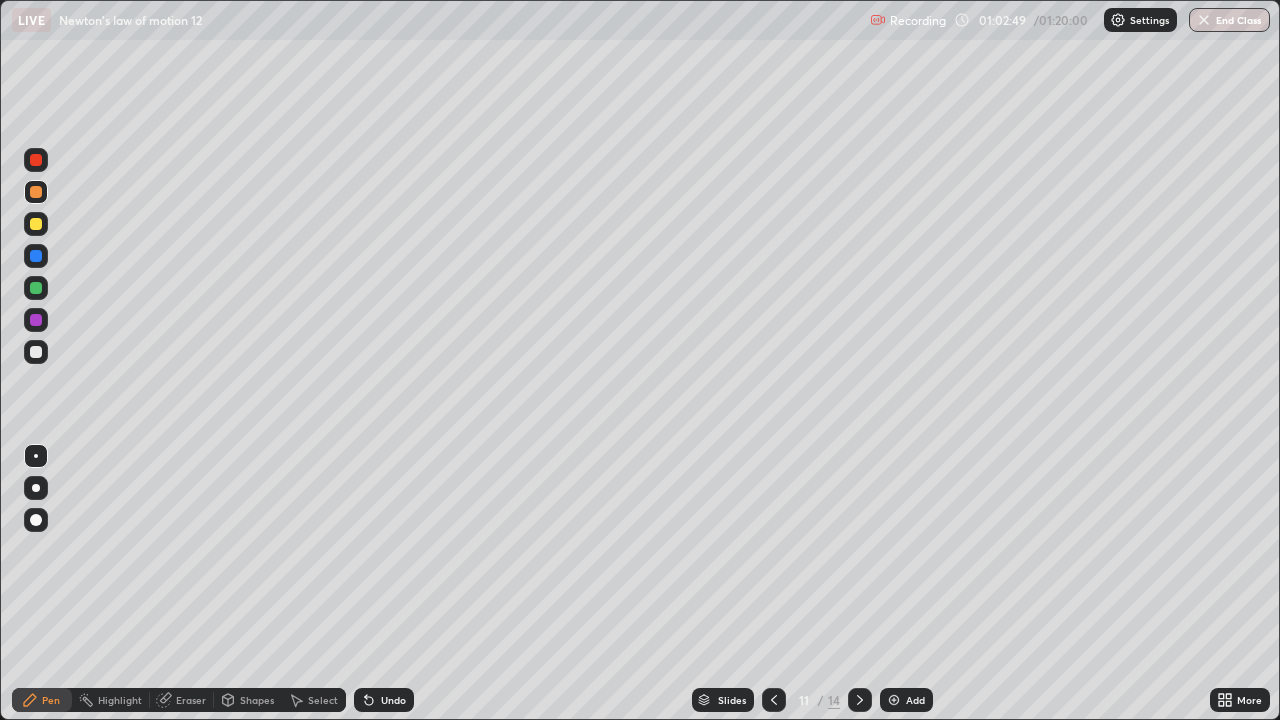 click at bounding box center [774, 700] 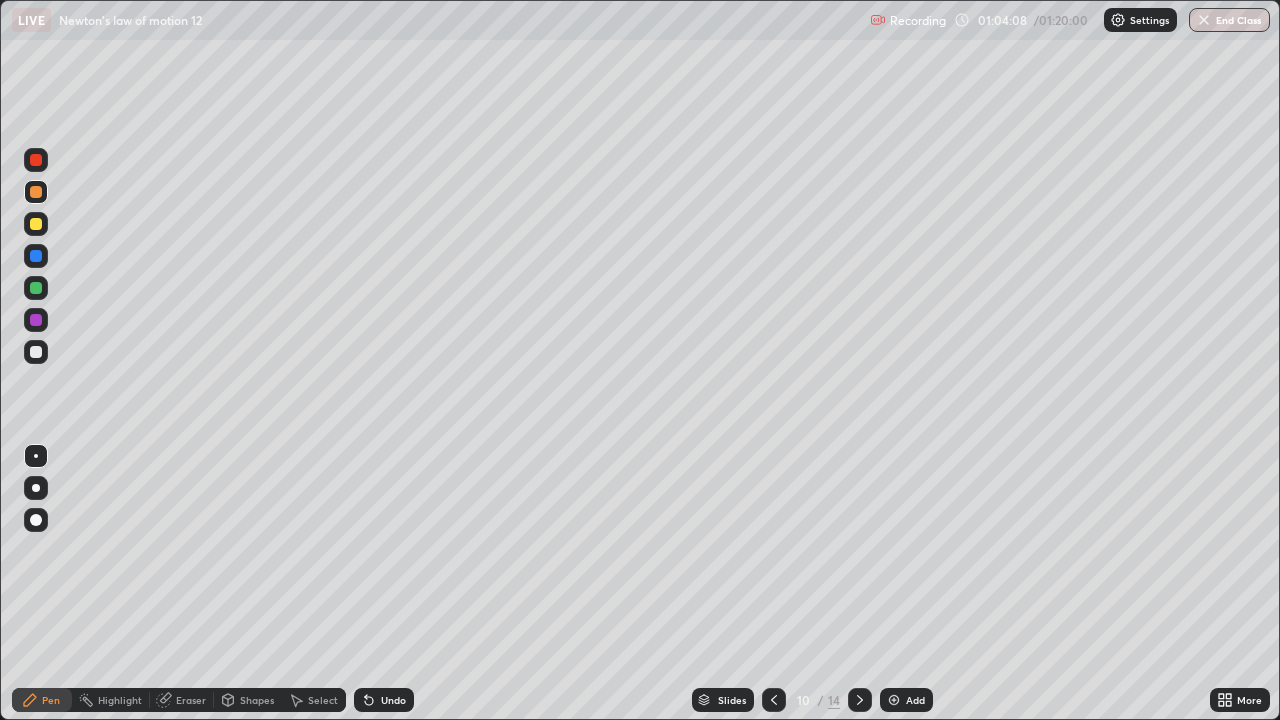 click at bounding box center (894, 700) 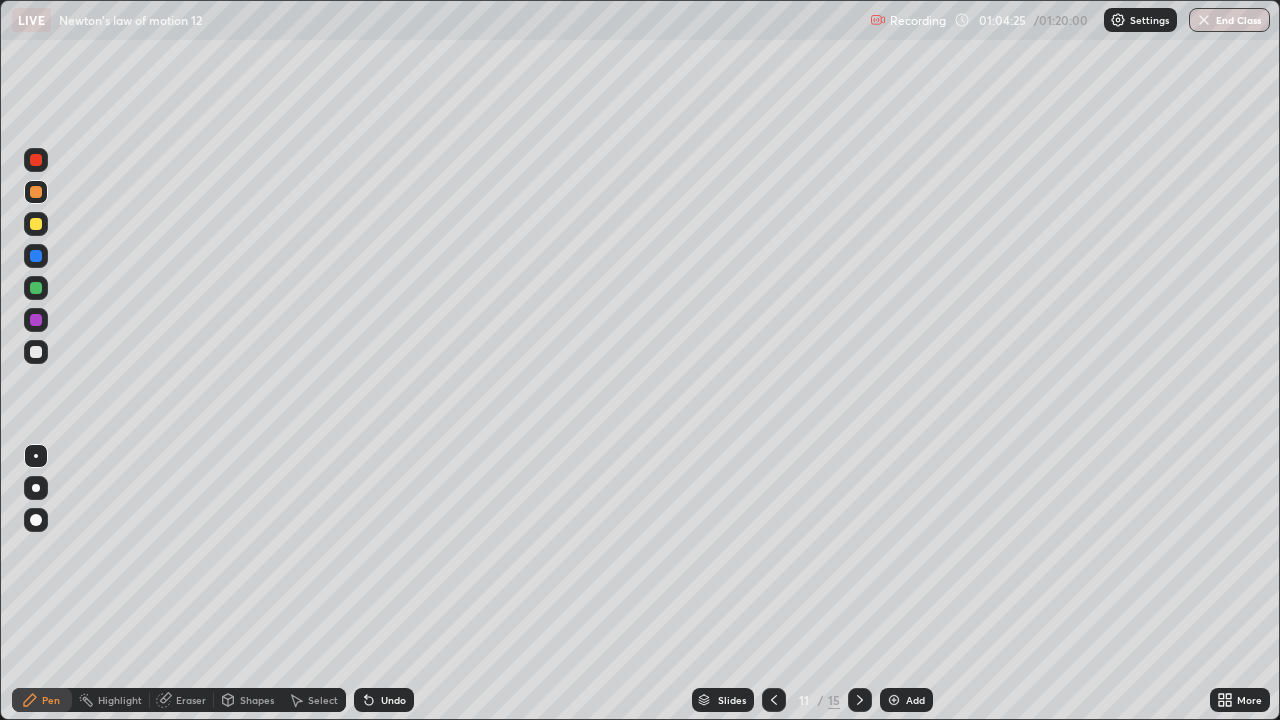 click at bounding box center (36, 256) 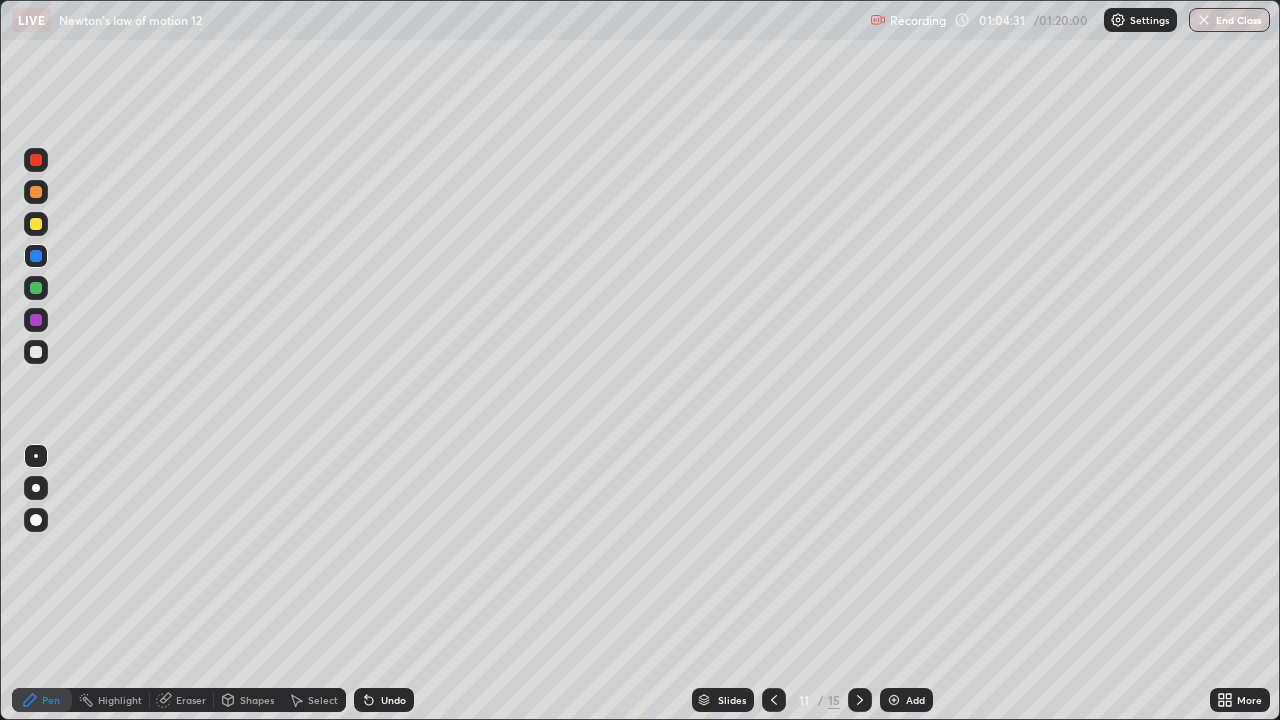 click at bounding box center [36, 320] 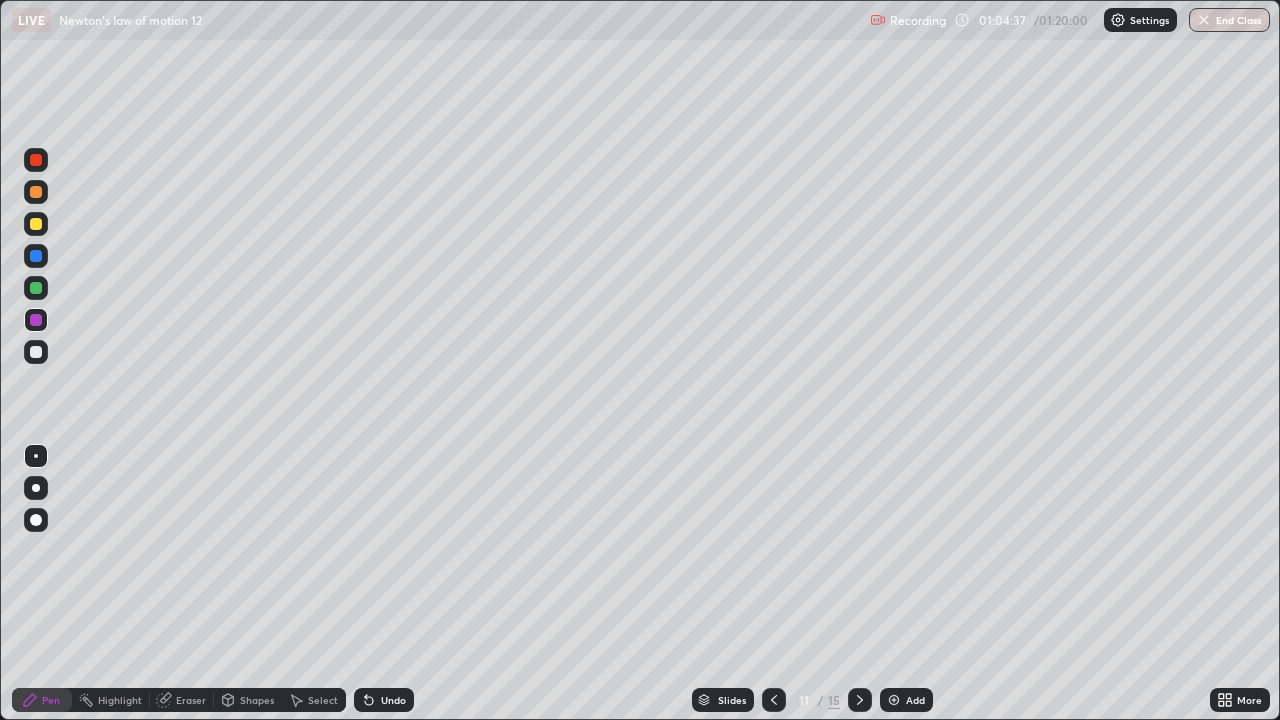 click at bounding box center (36, 192) 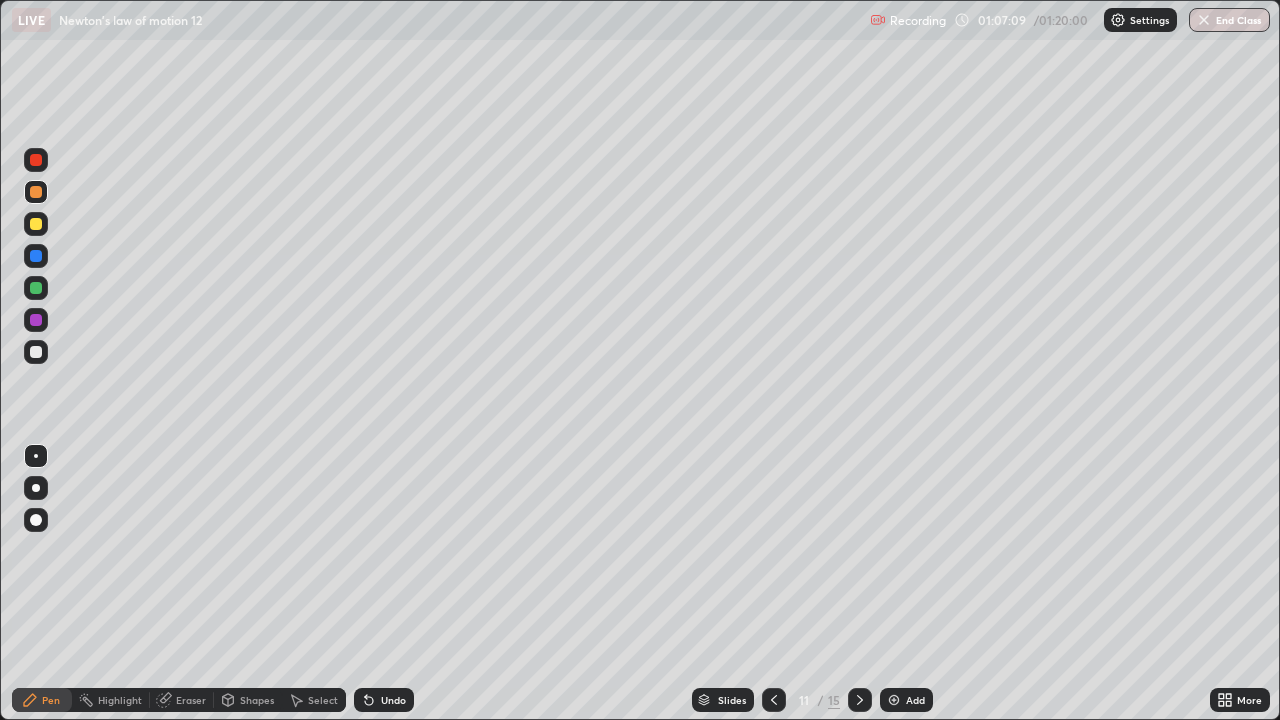 click at bounding box center (36, 288) 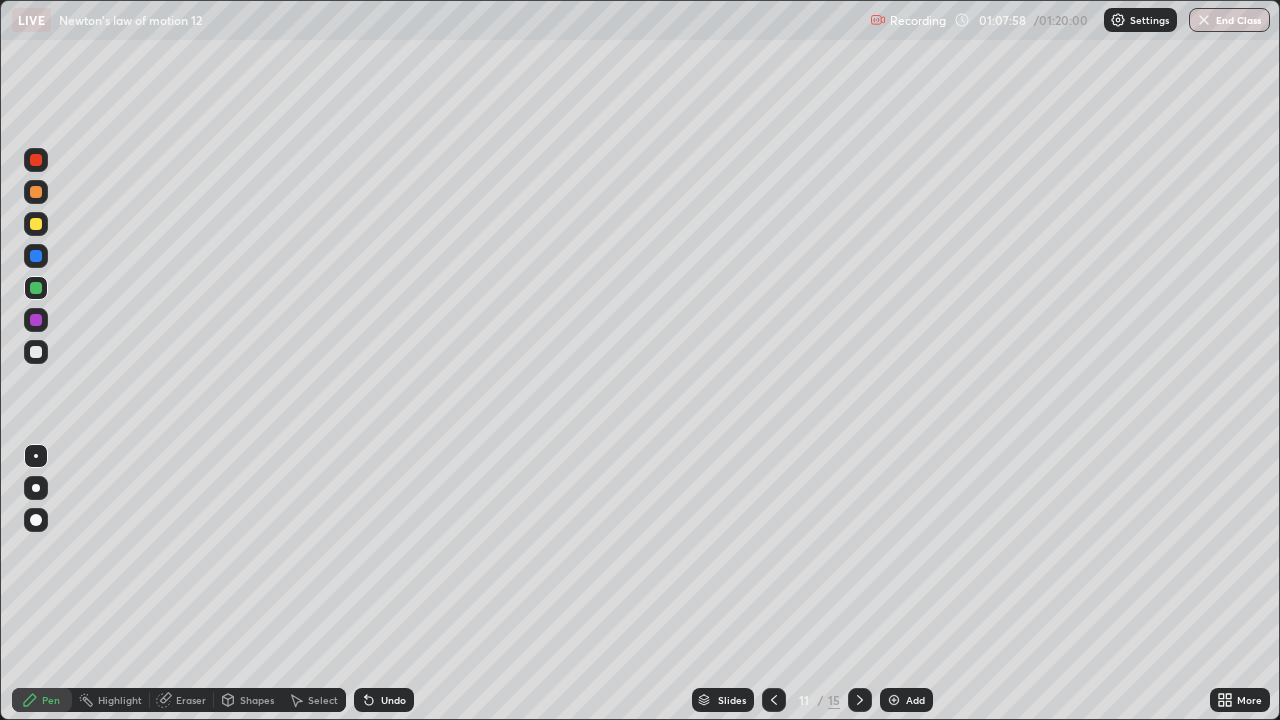 click at bounding box center [36, 192] 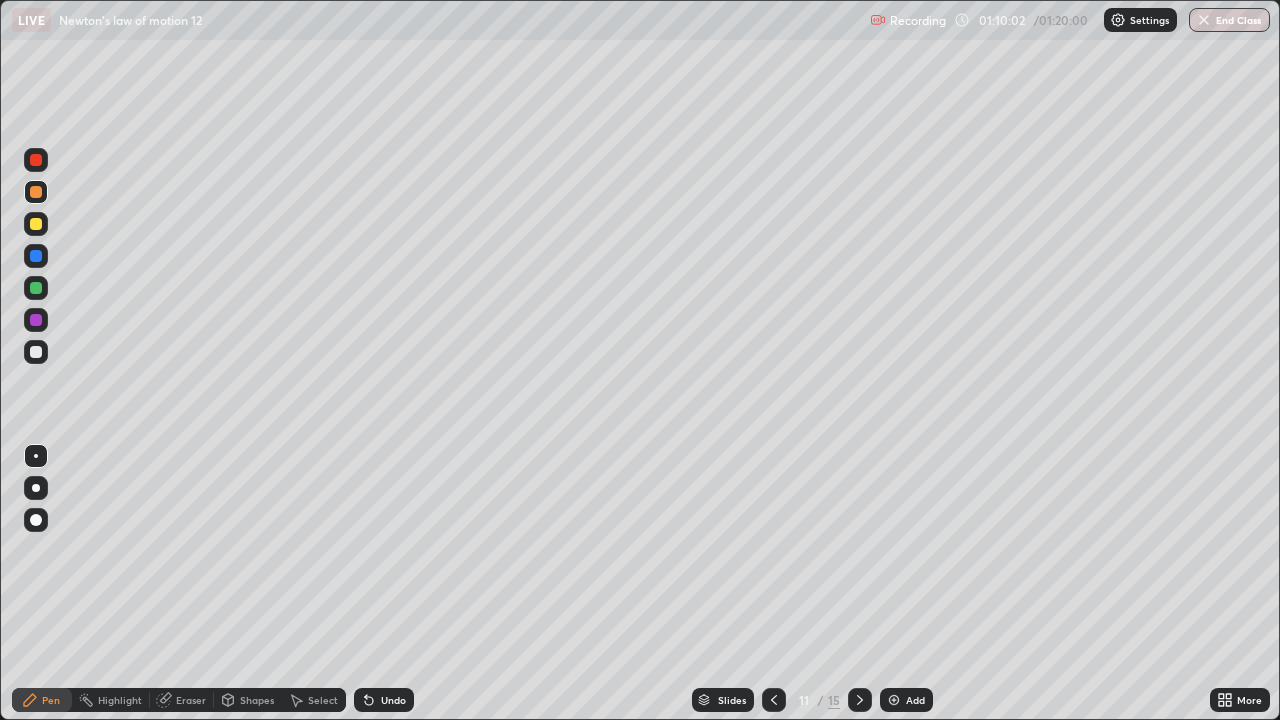 click on "End Class" at bounding box center (1229, 20) 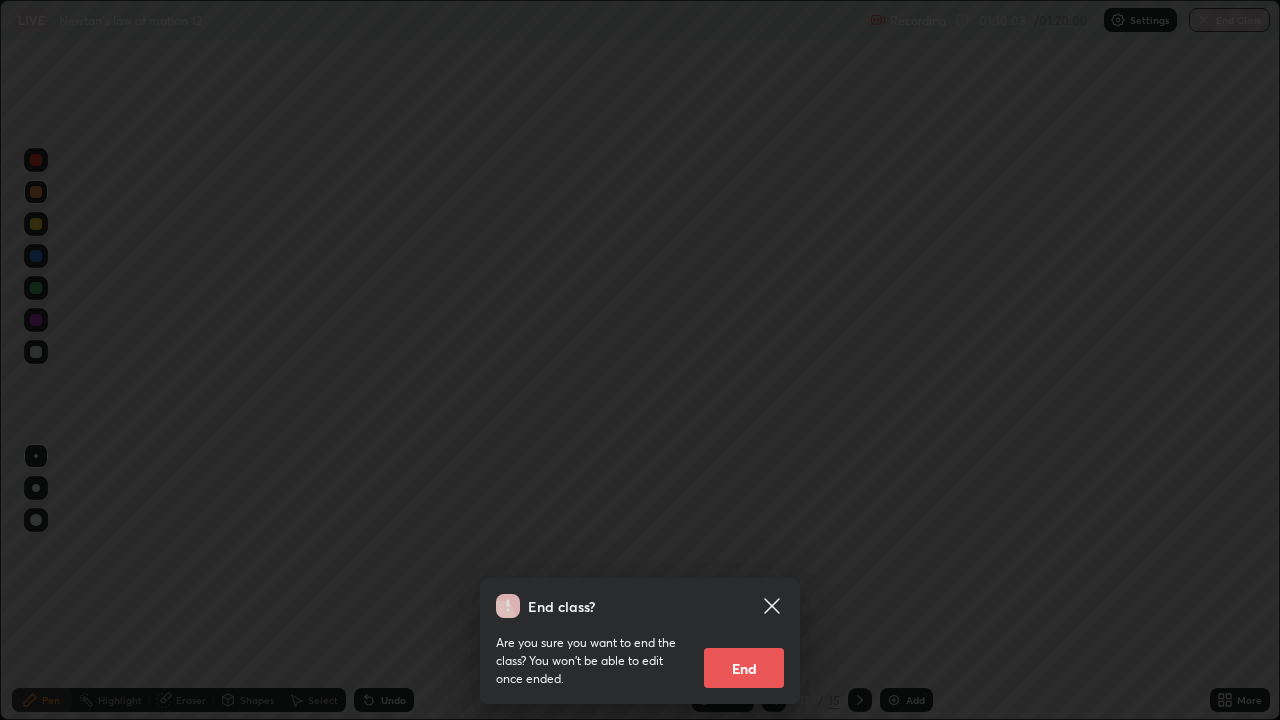 click on "End" at bounding box center [744, 668] 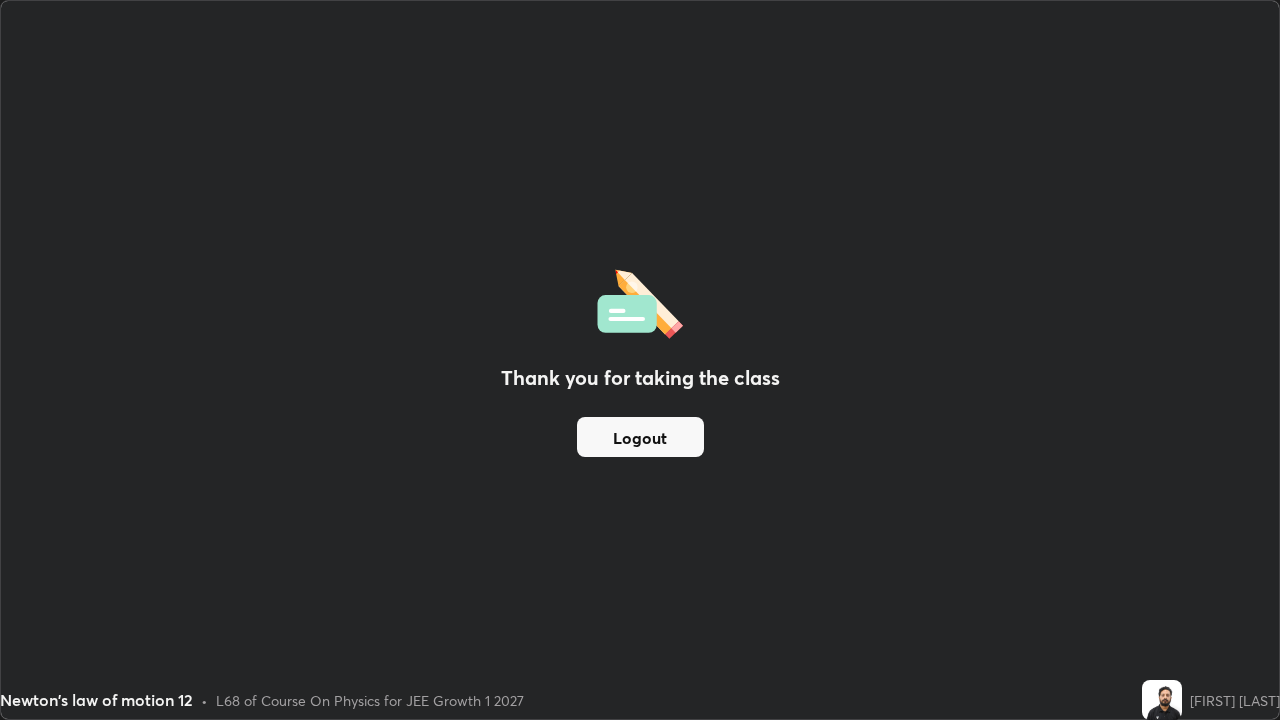 click on "Logout" at bounding box center (640, 437) 